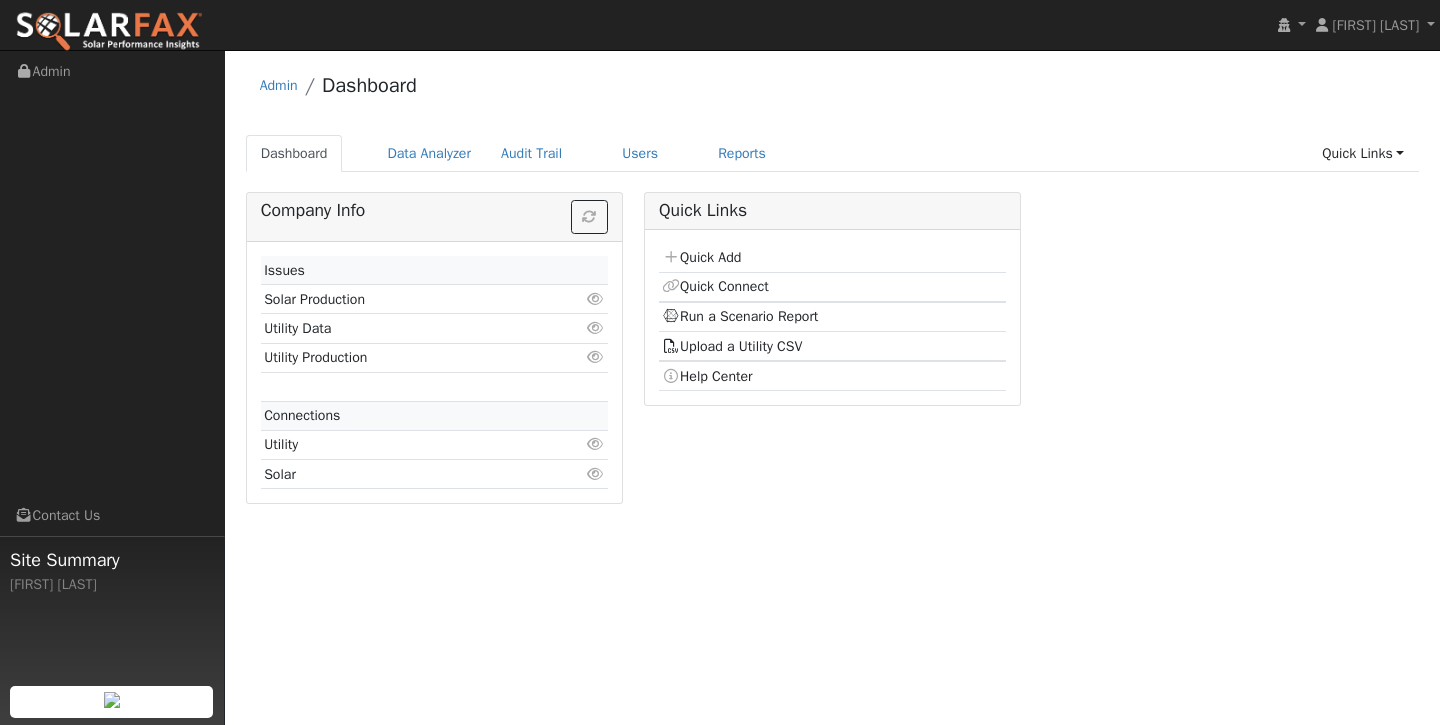 scroll, scrollTop: 0, scrollLeft: 0, axis: both 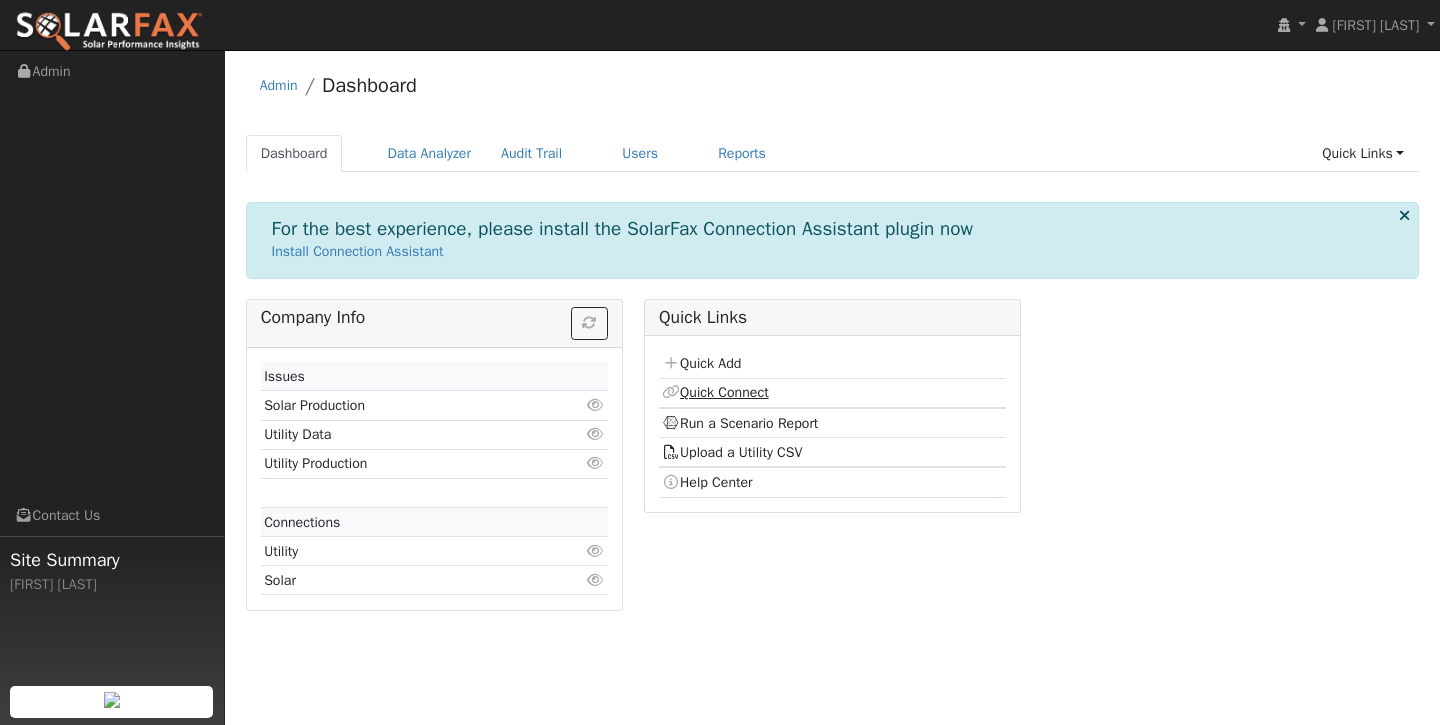 click on "Quick Connect" at bounding box center (715, 392) 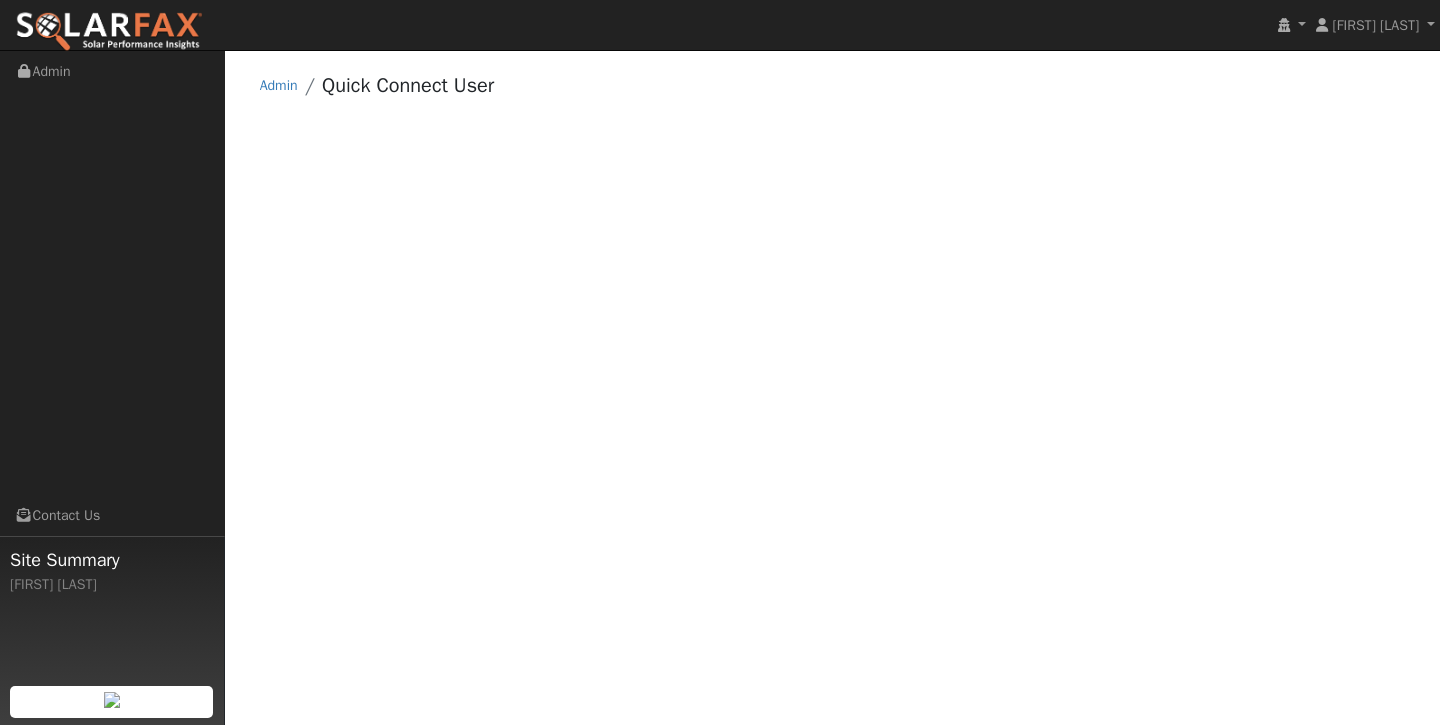 scroll, scrollTop: 0, scrollLeft: 0, axis: both 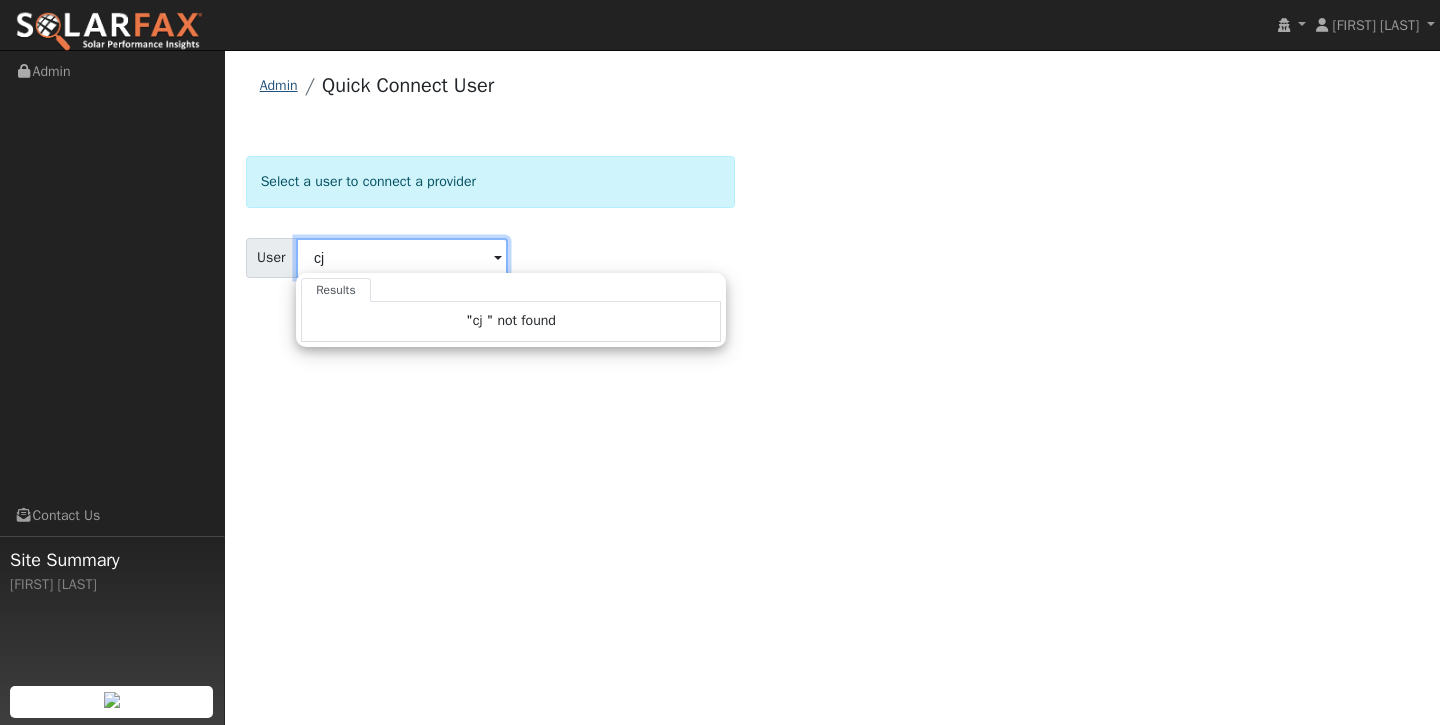 type on "cj" 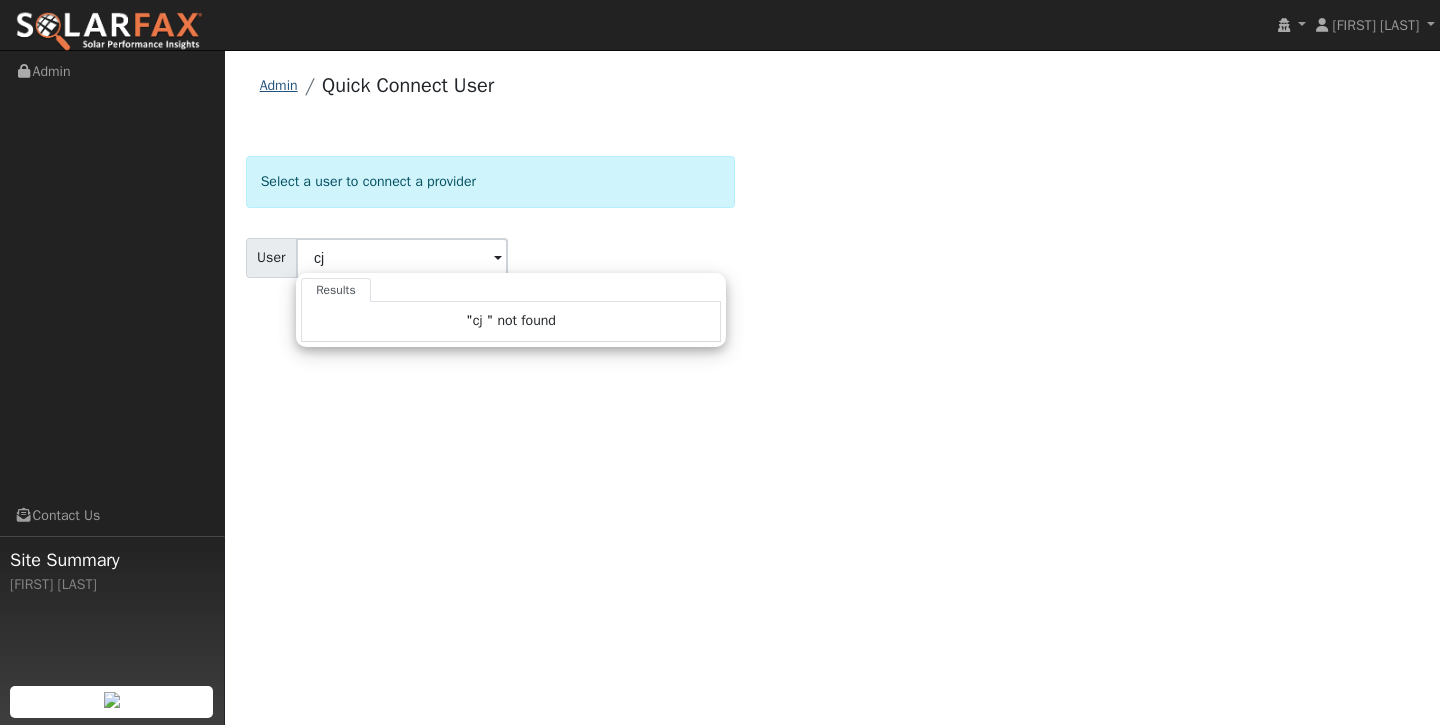 click on "Admin" at bounding box center (279, 85) 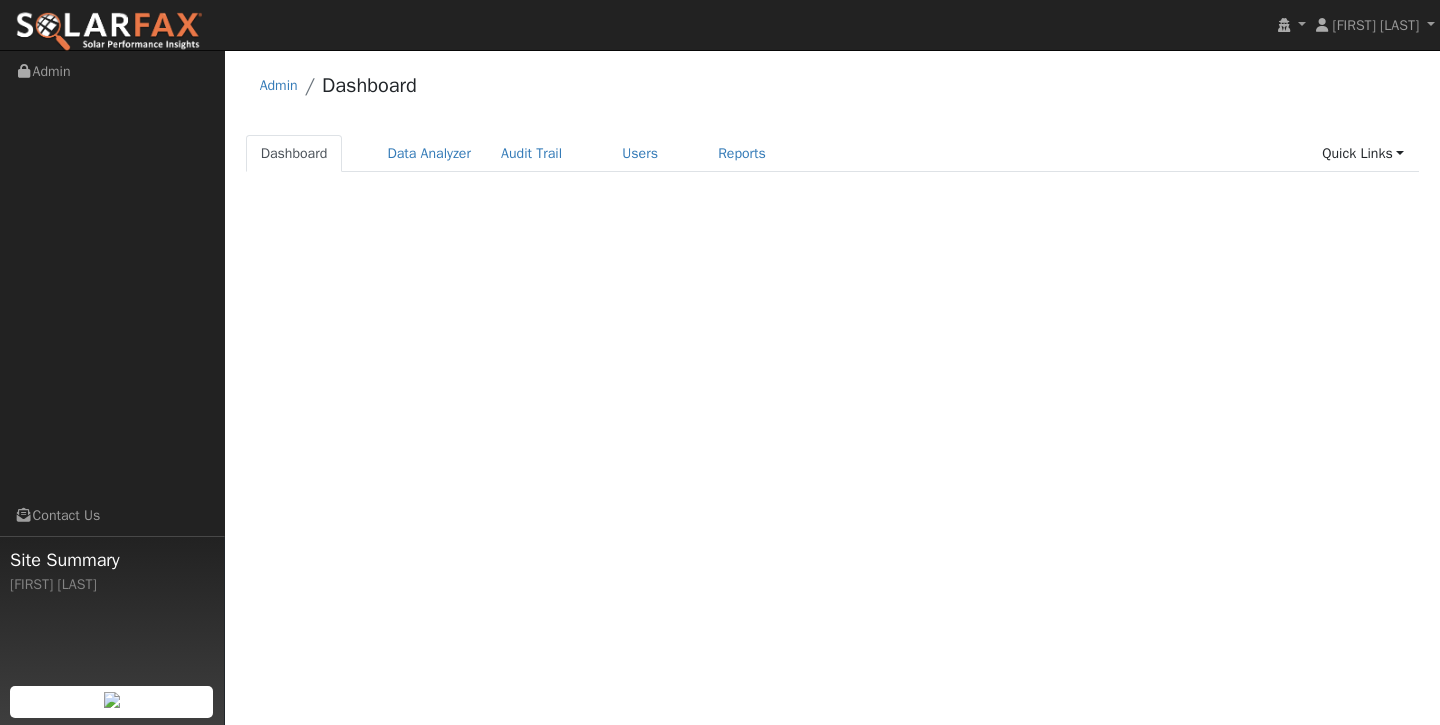 scroll, scrollTop: 0, scrollLeft: 0, axis: both 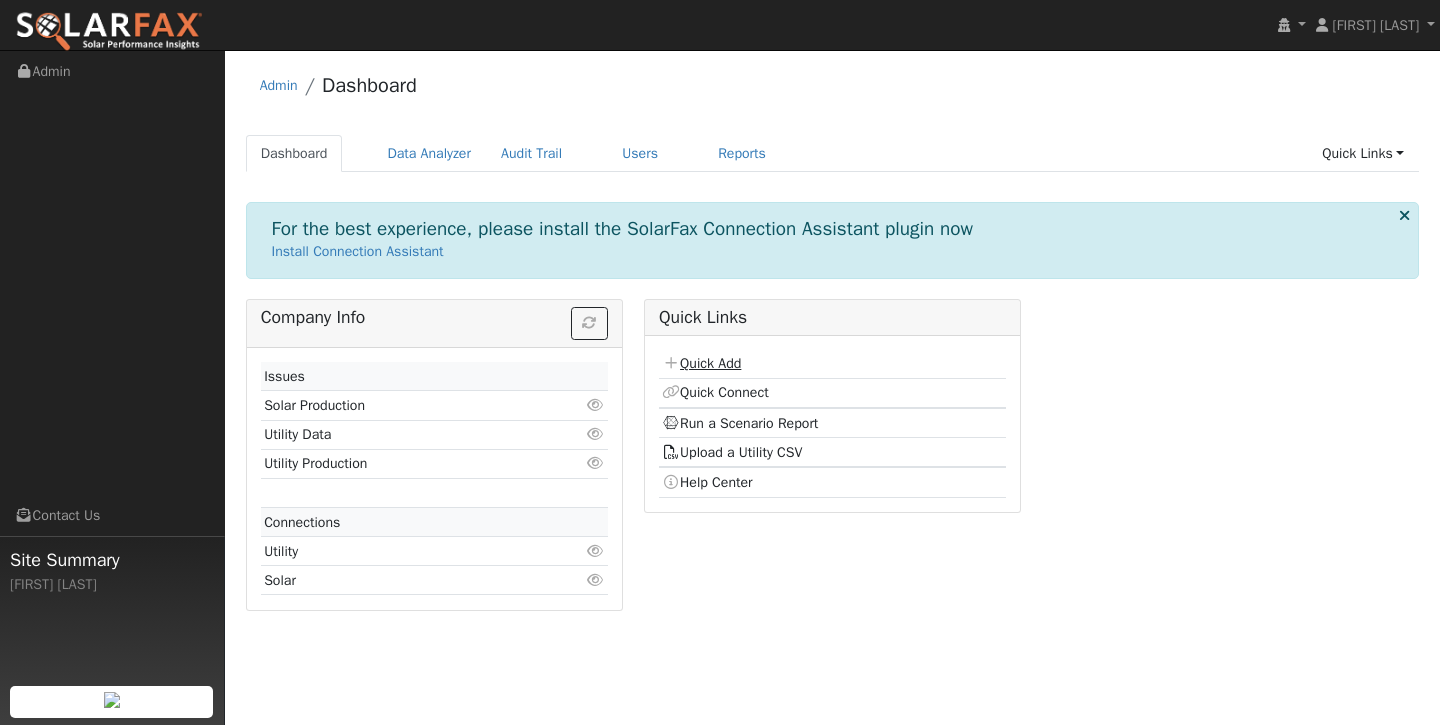 click on "Quick Add" at bounding box center (701, 363) 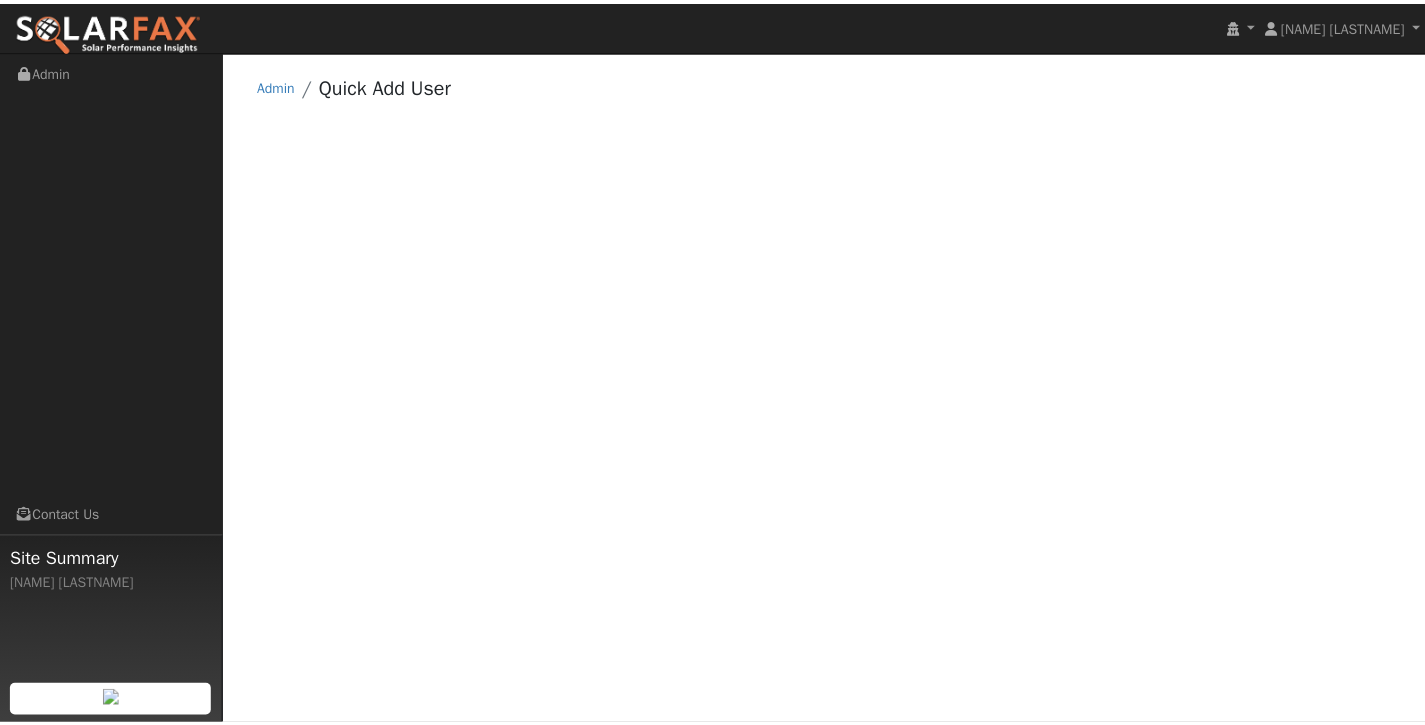 scroll, scrollTop: 0, scrollLeft: 0, axis: both 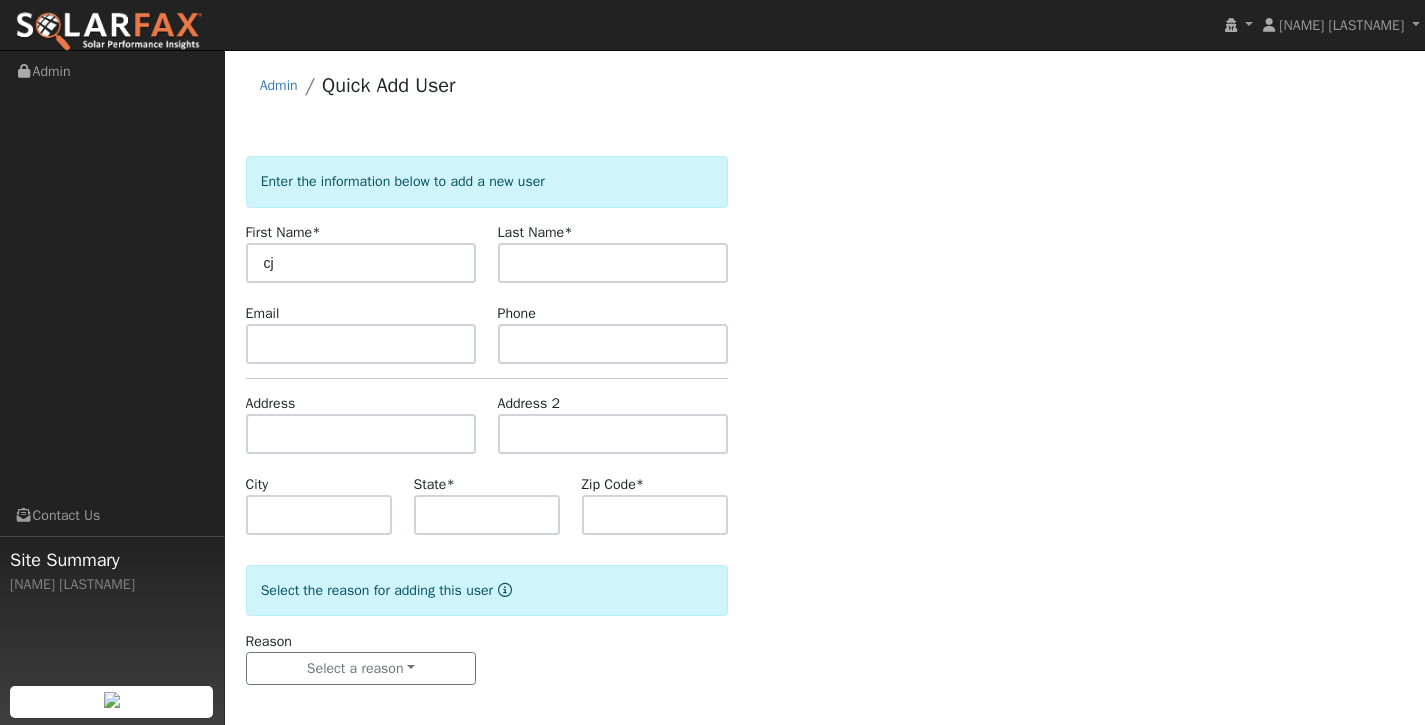 type on "cj" 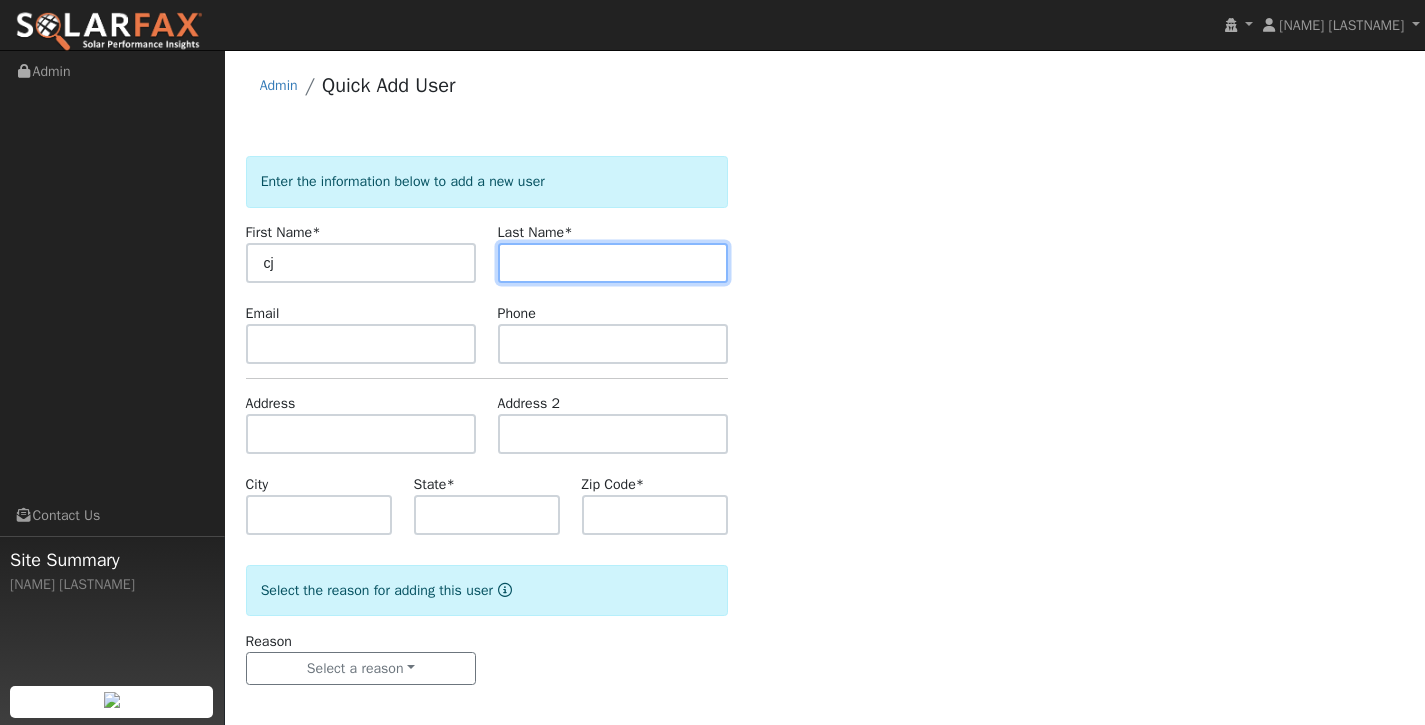 click at bounding box center (613, 263) 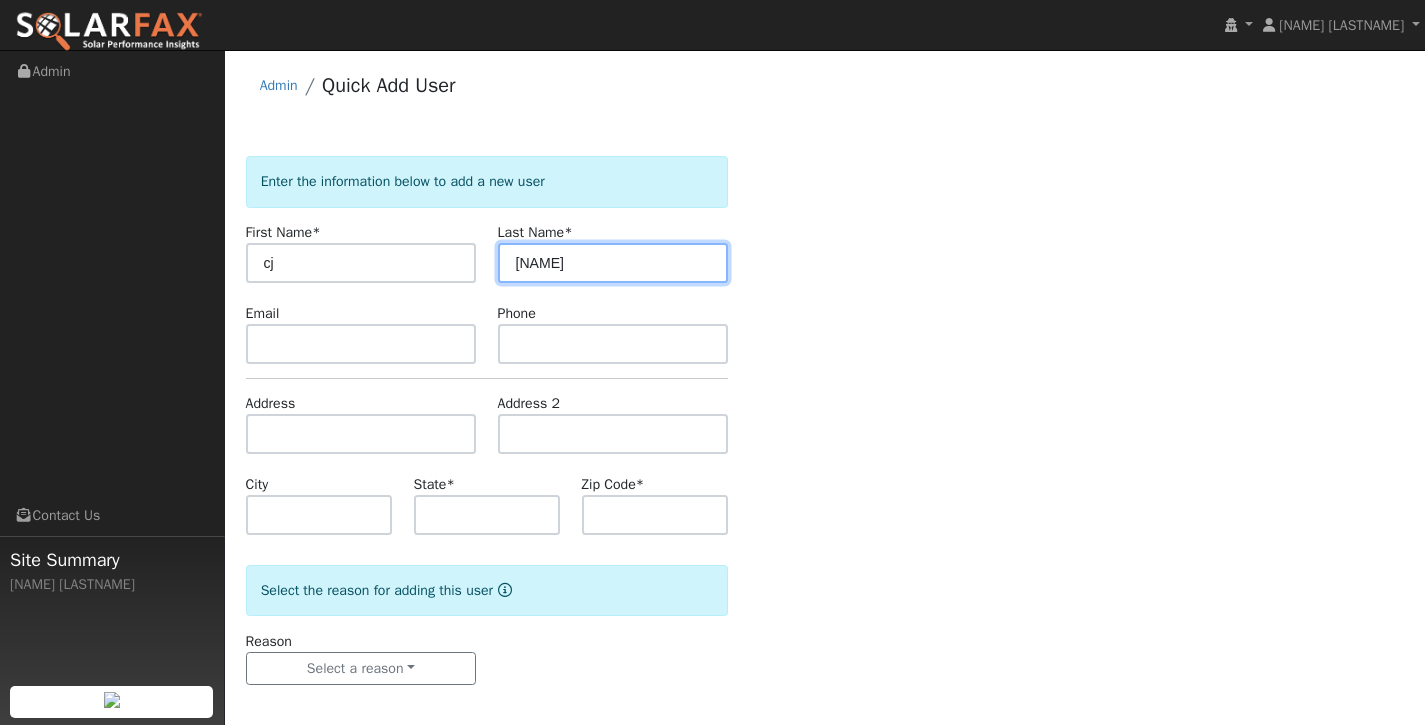type on "[NAME]" 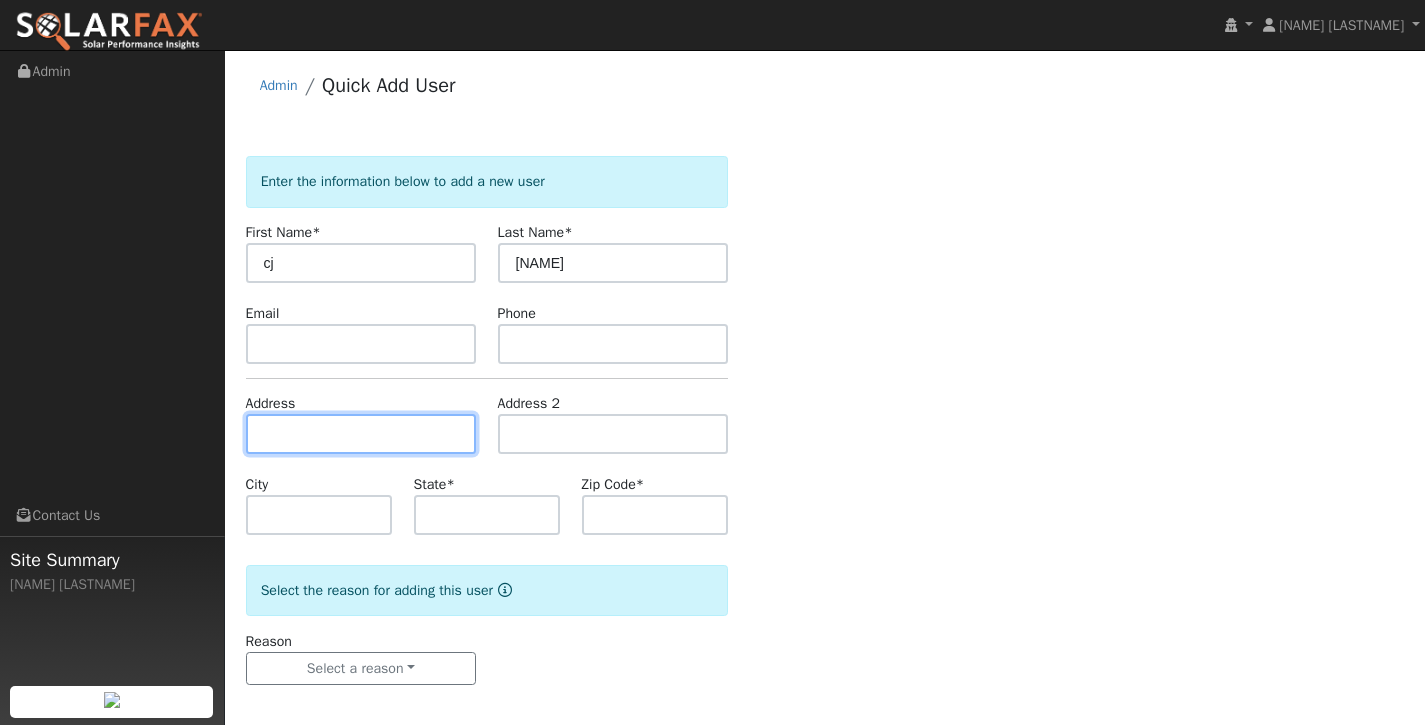 click at bounding box center [361, 434] 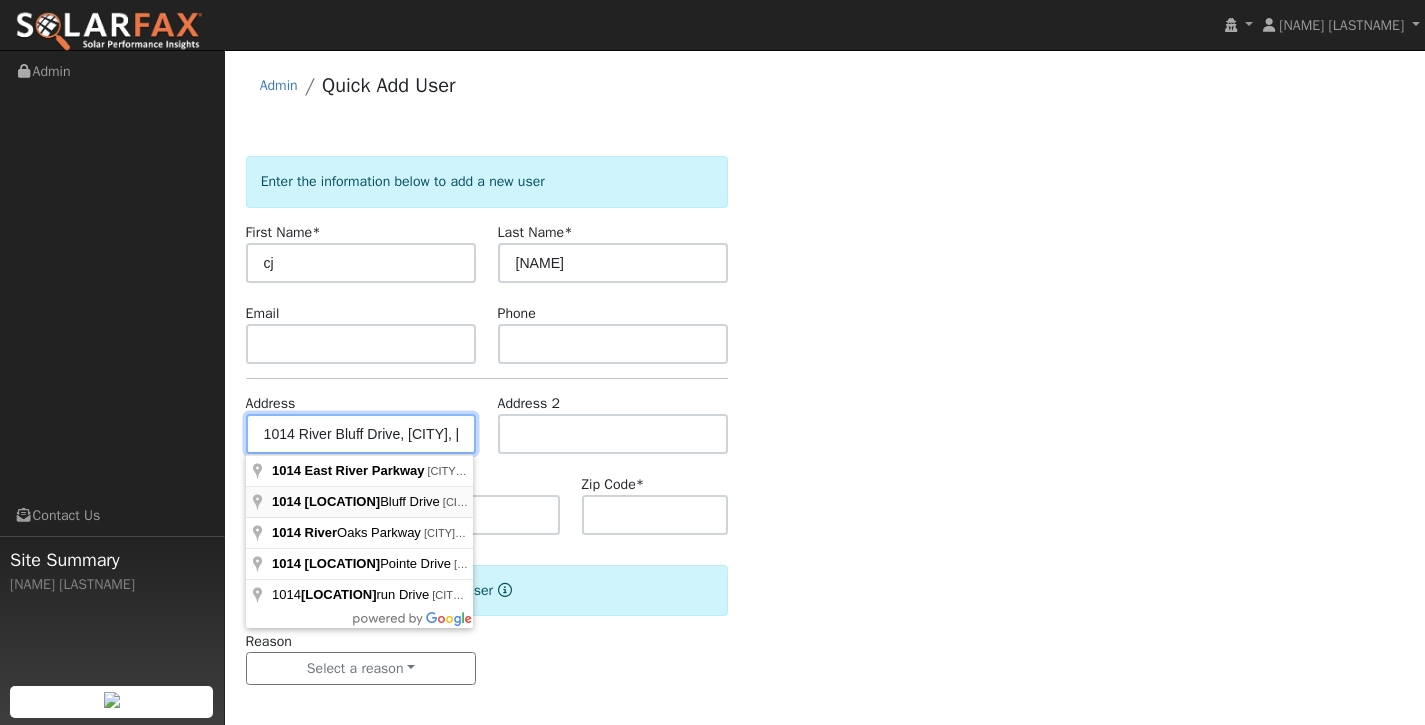 type on "1014 River Bluff Drive" 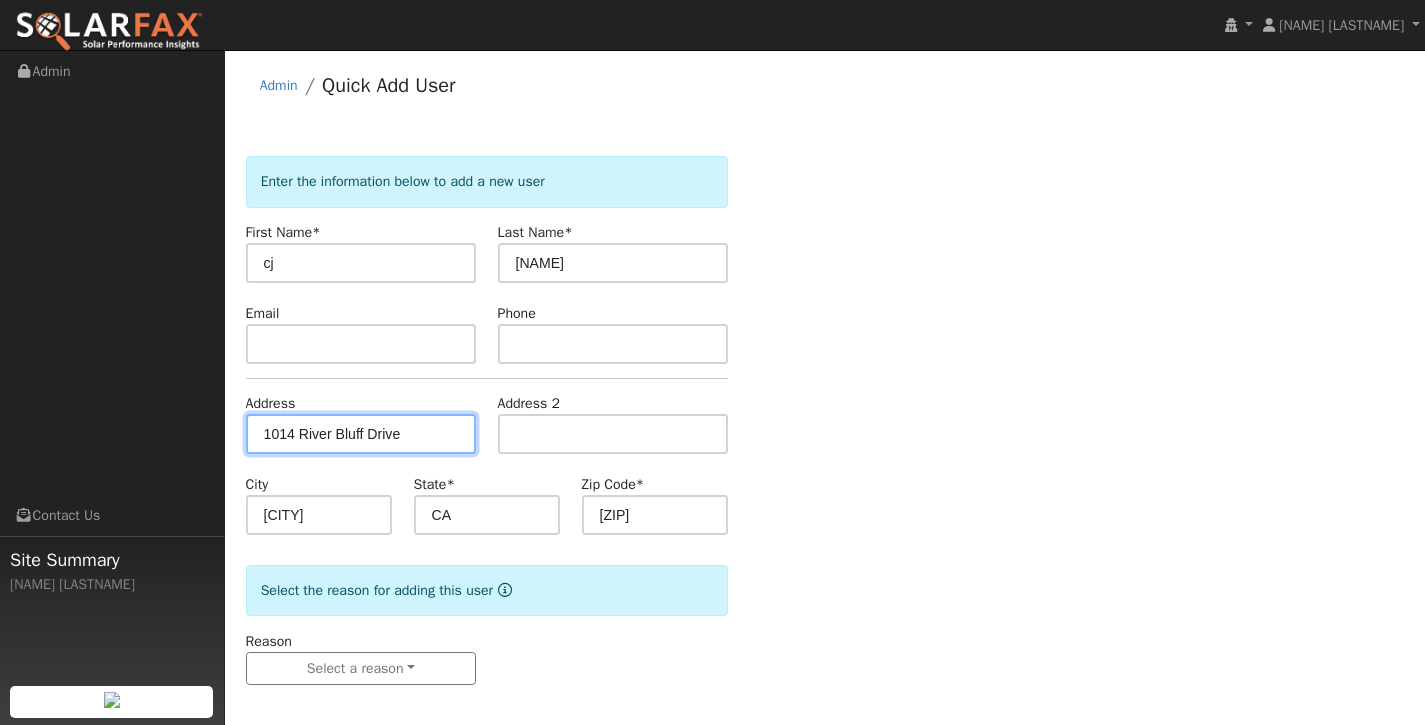 scroll, scrollTop: 10, scrollLeft: 0, axis: vertical 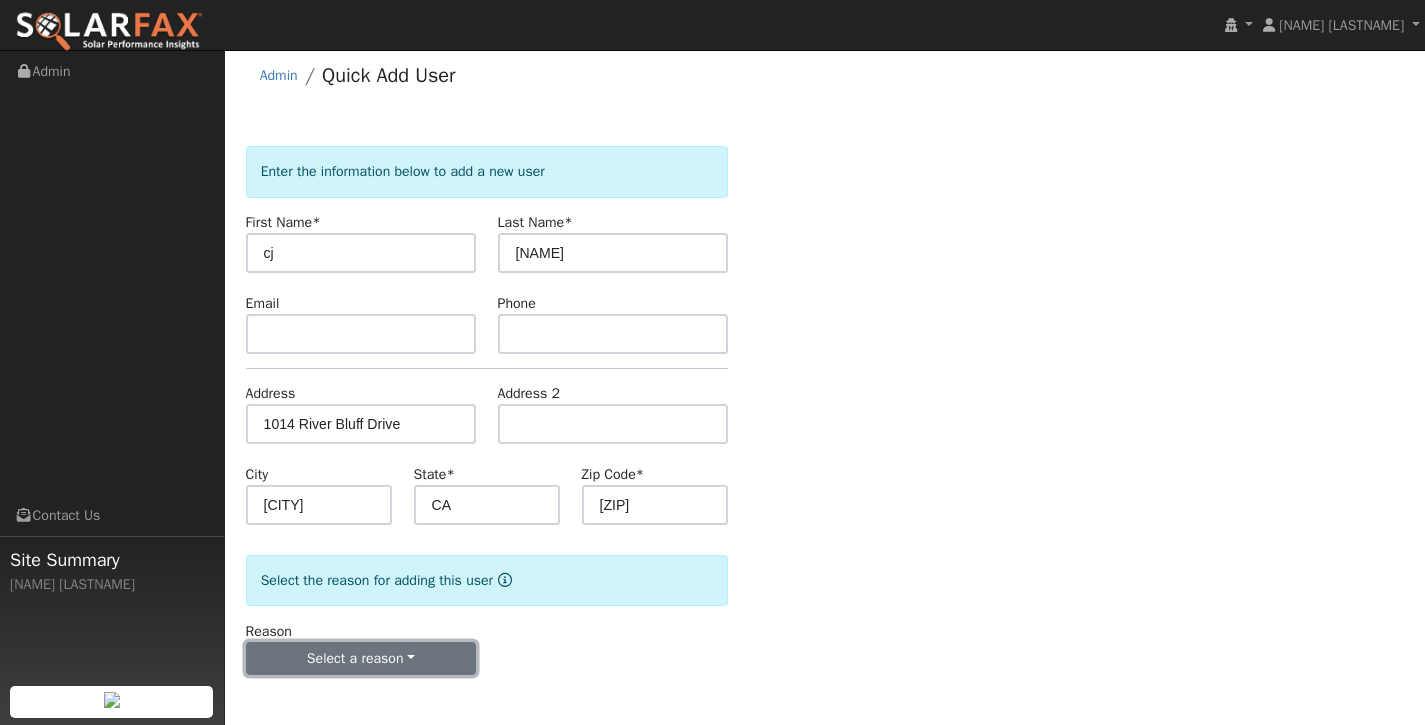 click on "Select a reason" at bounding box center [361, 659] 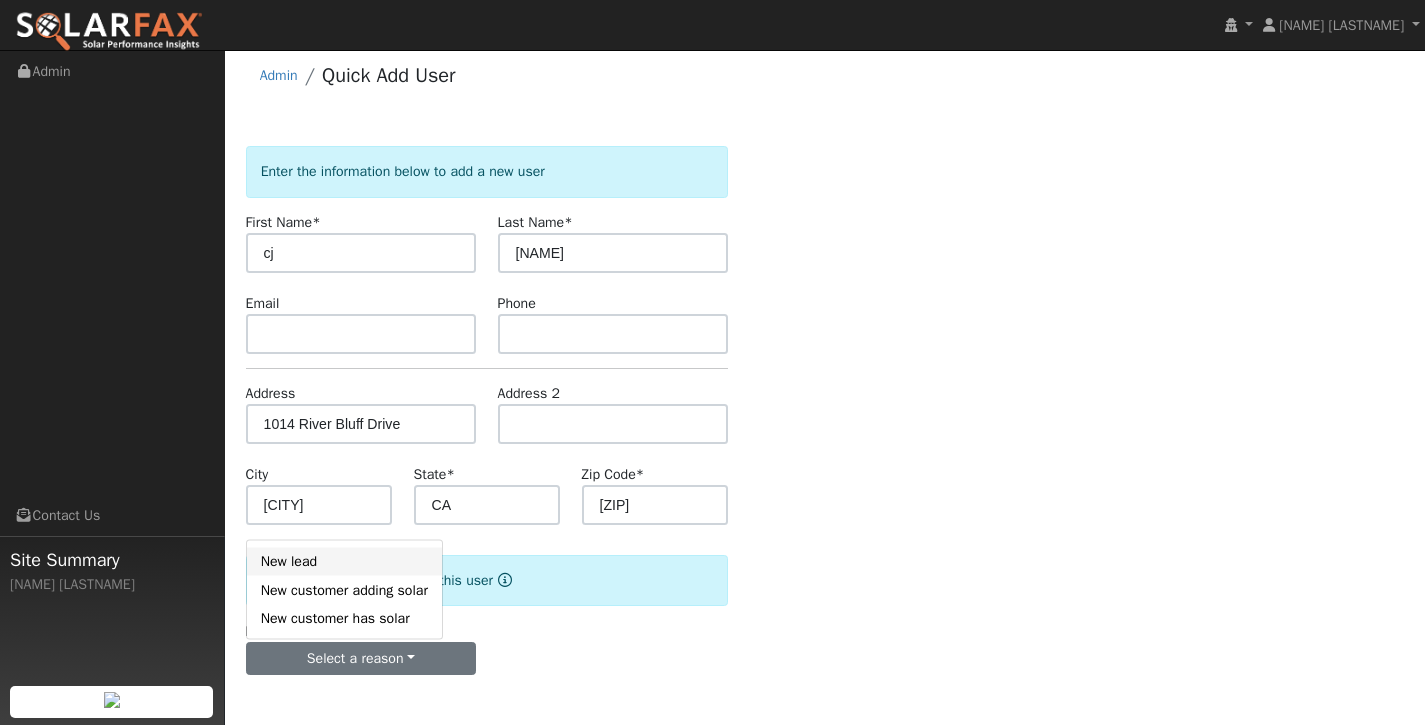 click on "New lead" at bounding box center [344, 561] 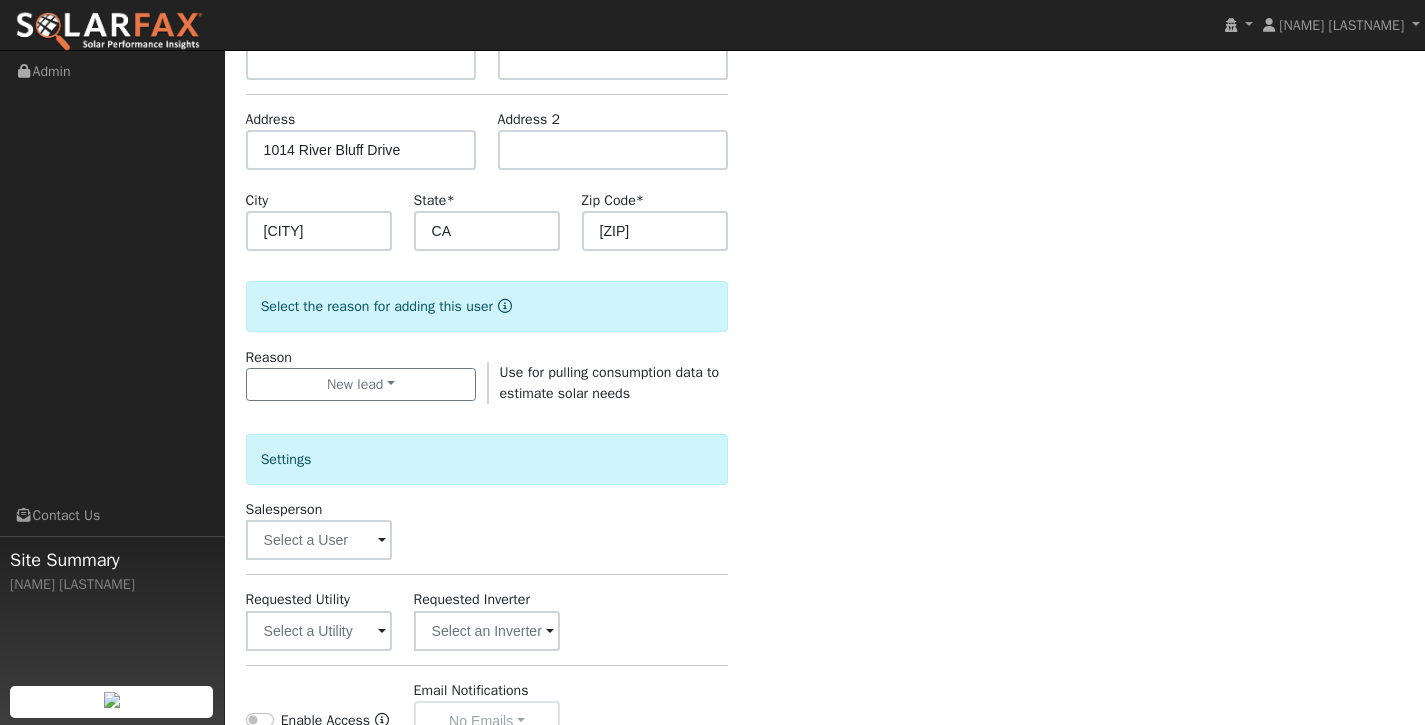 scroll, scrollTop: 288, scrollLeft: 0, axis: vertical 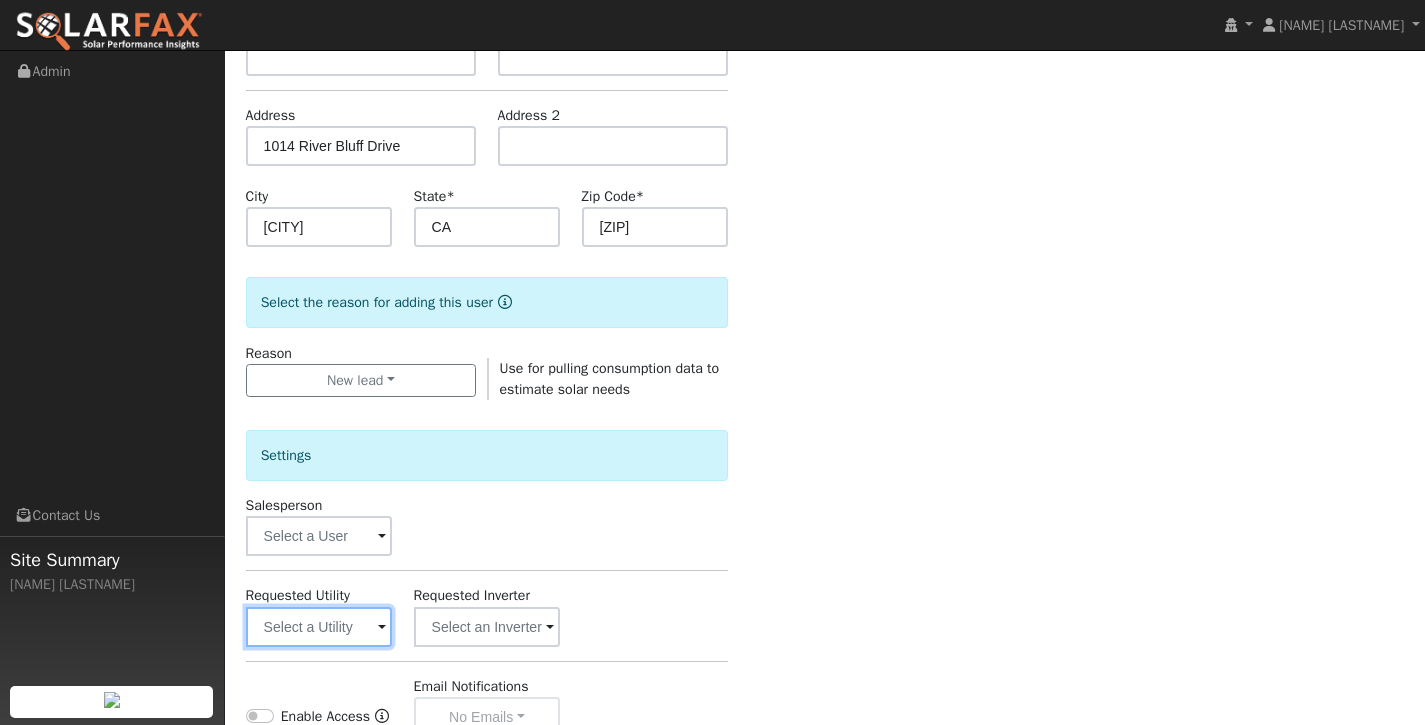 click at bounding box center (319, 627) 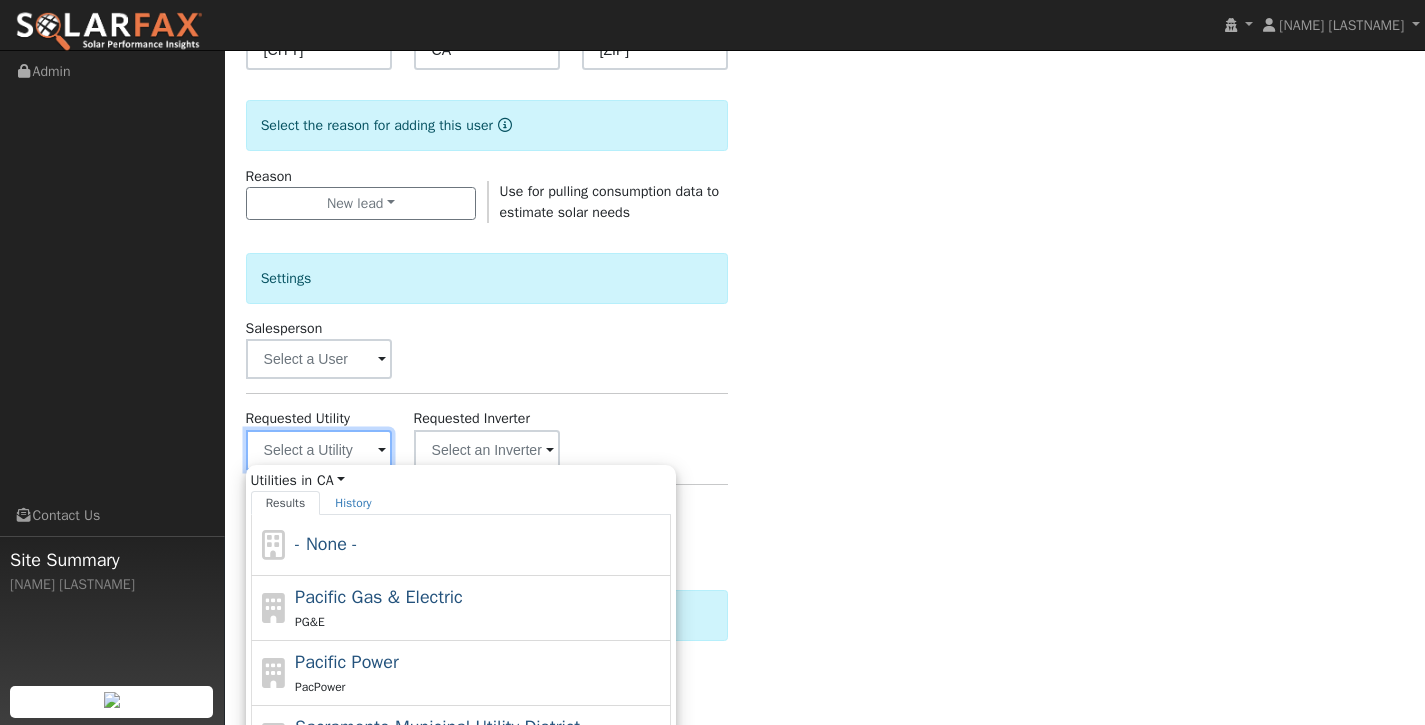 scroll, scrollTop: 472, scrollLeft: 0, axis: vertical 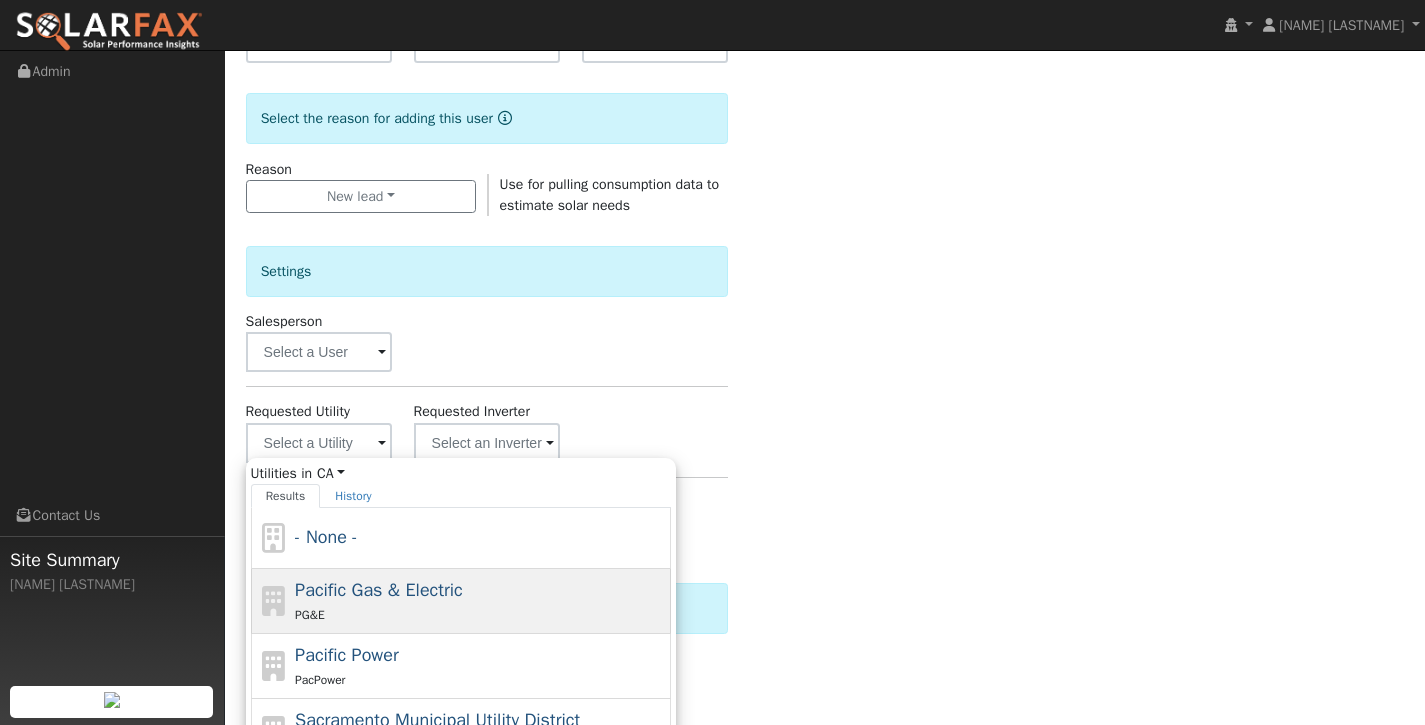 click on "Pacific Gas & Electric" at bounding box center (379, 590) 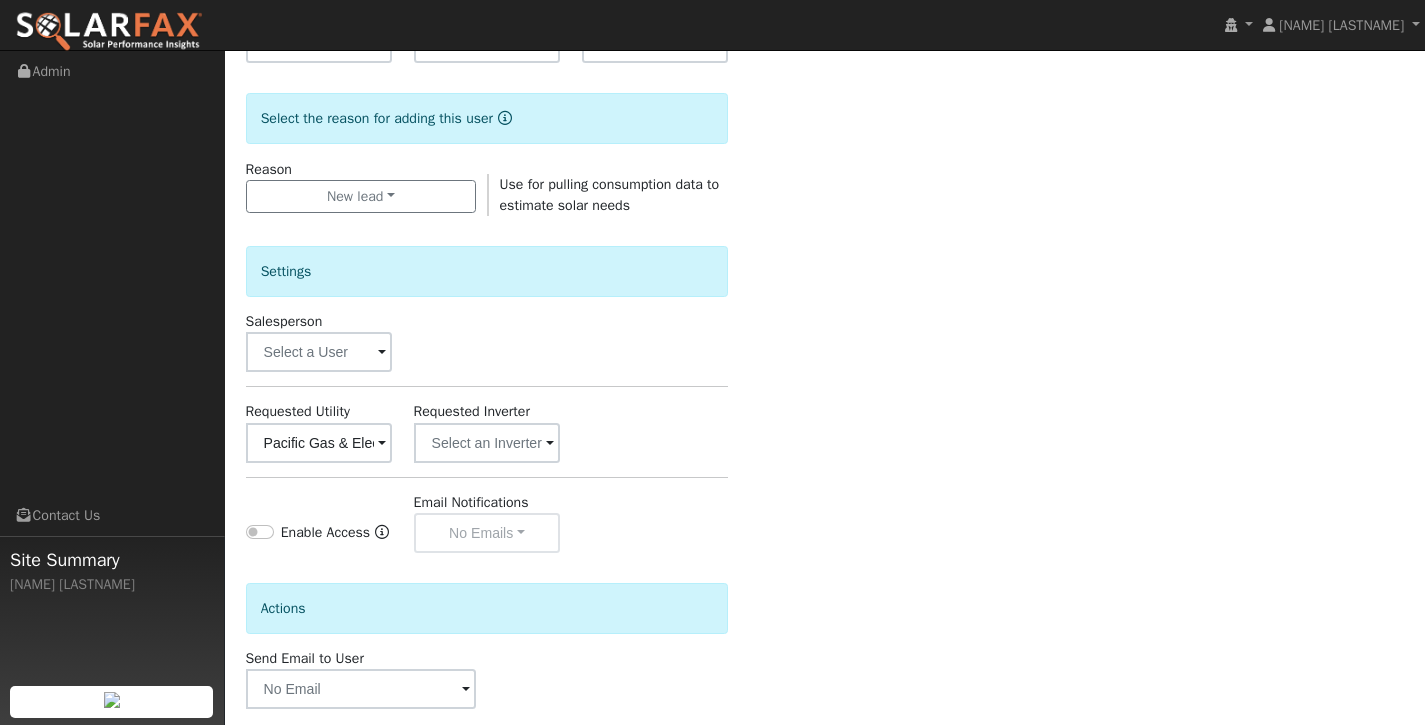 scroll, scrollTop: 583, scrollLeft: 0, axis: vertical 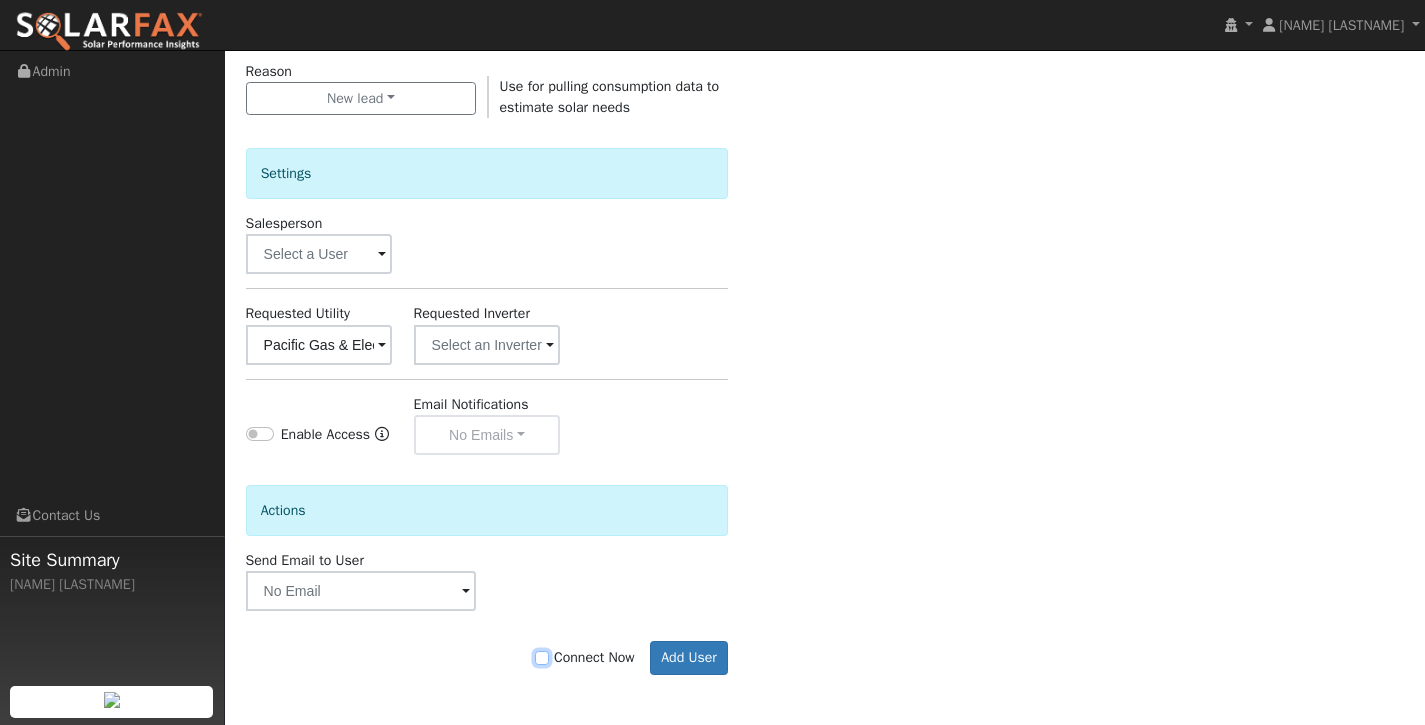 click on "Connect Now" at bounding box center [542, 658] 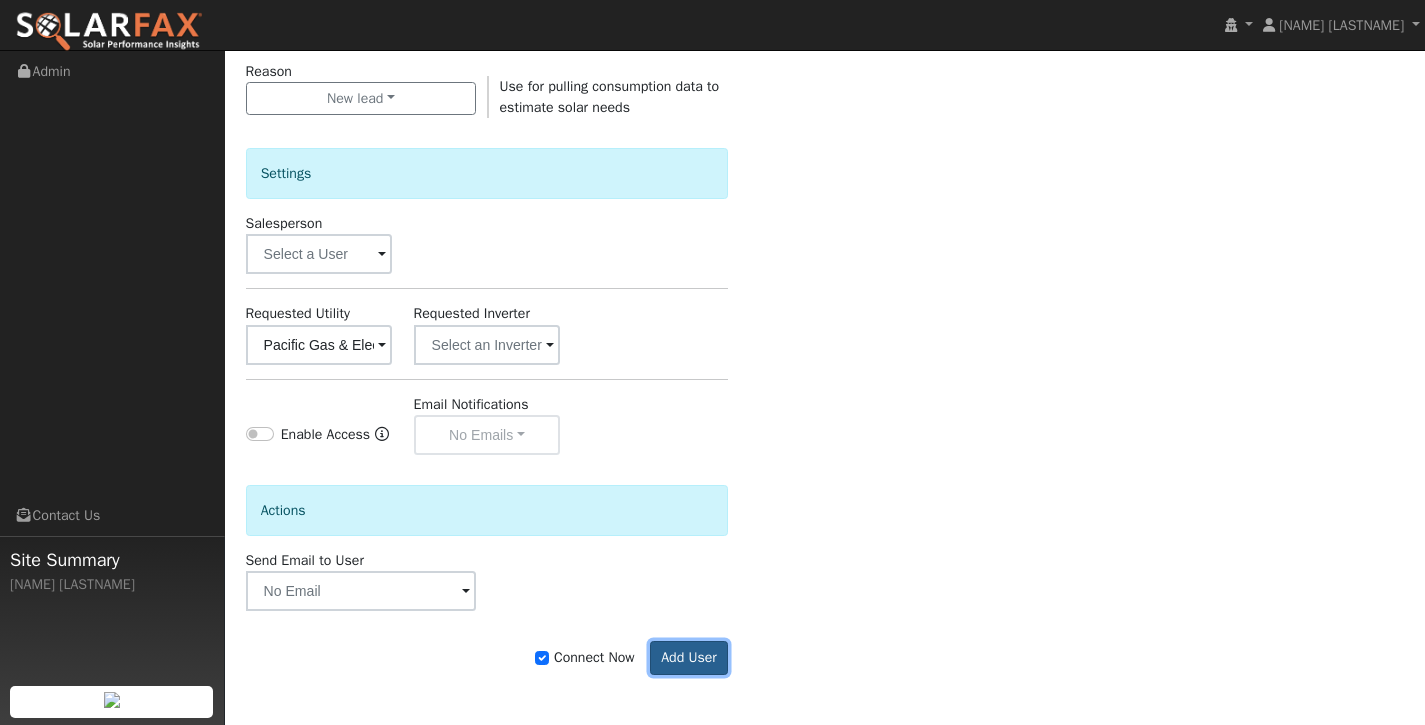 click on "Add User" at bounding box center [689, 658] 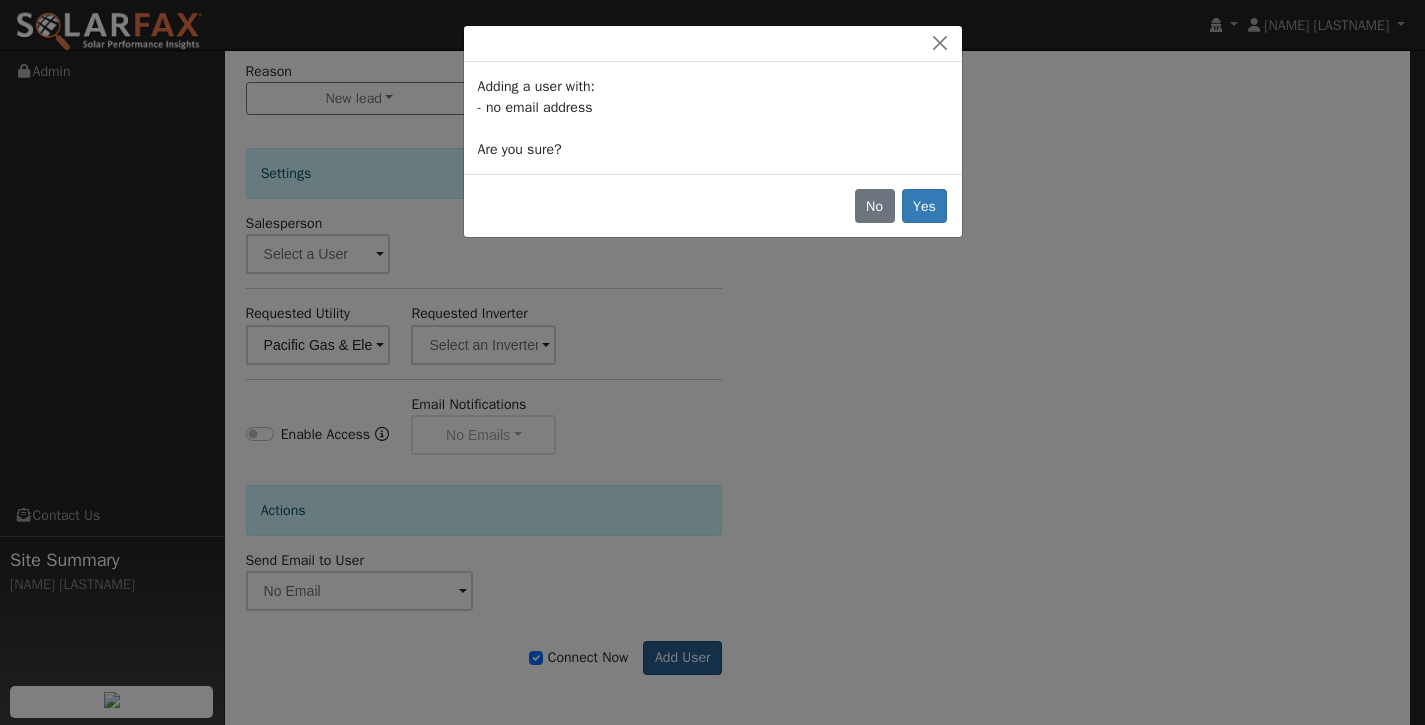 scroll, scrollTop: 570, scrollLeft: 0, axis: vertical 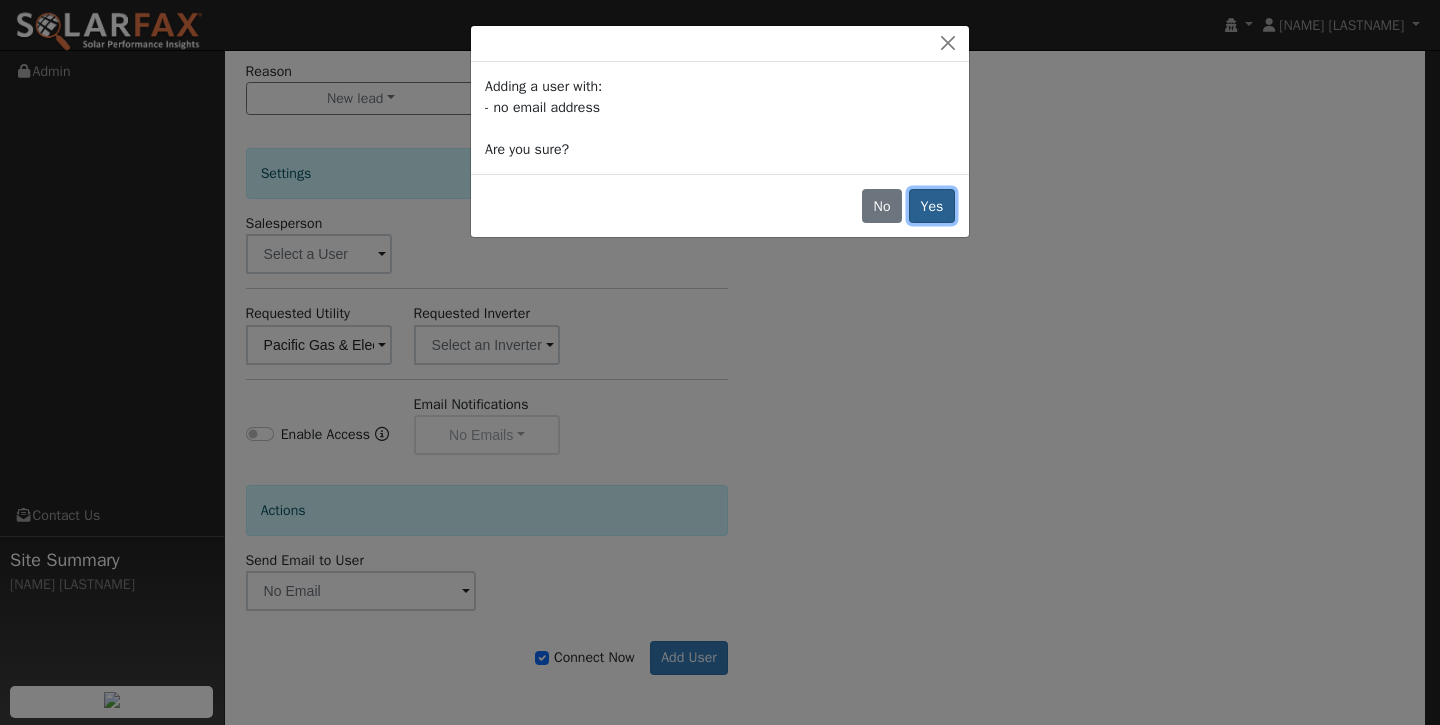 click on "Yes" at bounding box center [932, 206] 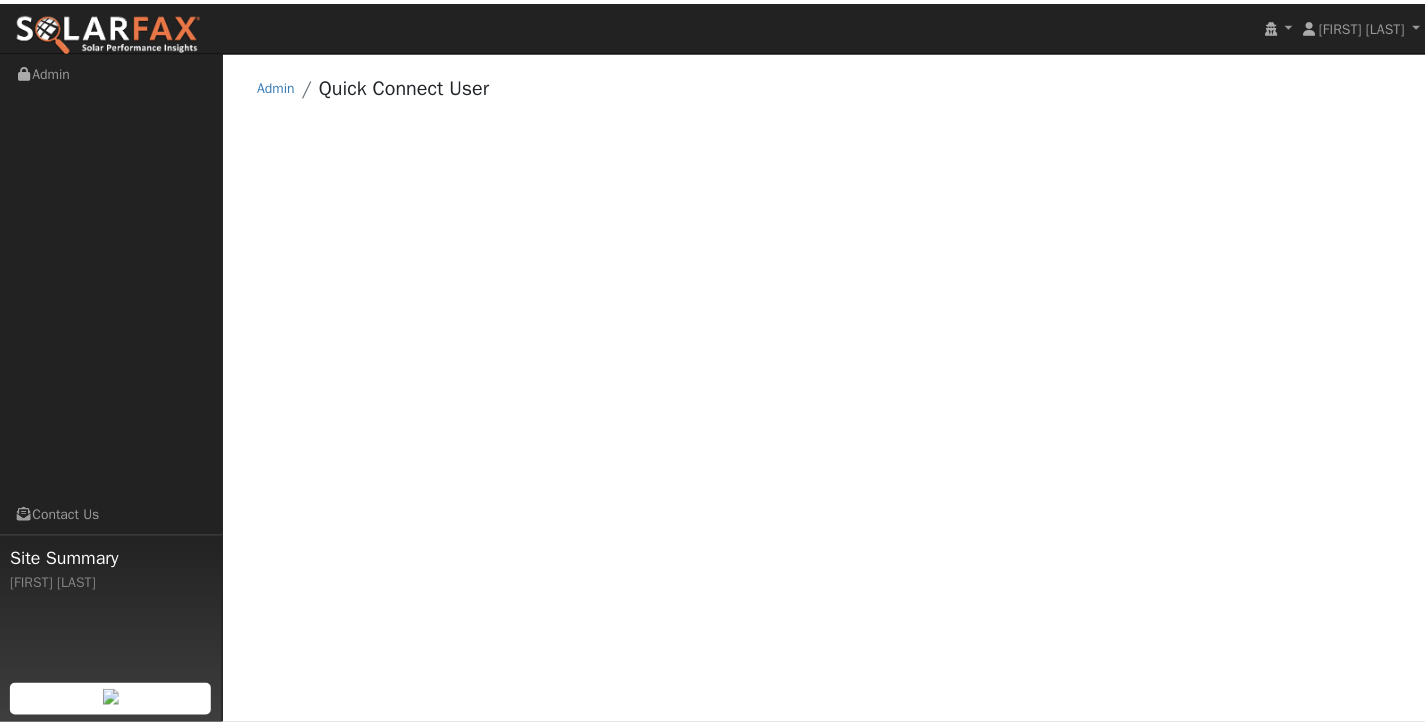 scroll, scrollTop: 0, scrollLeft: 0, axis: both 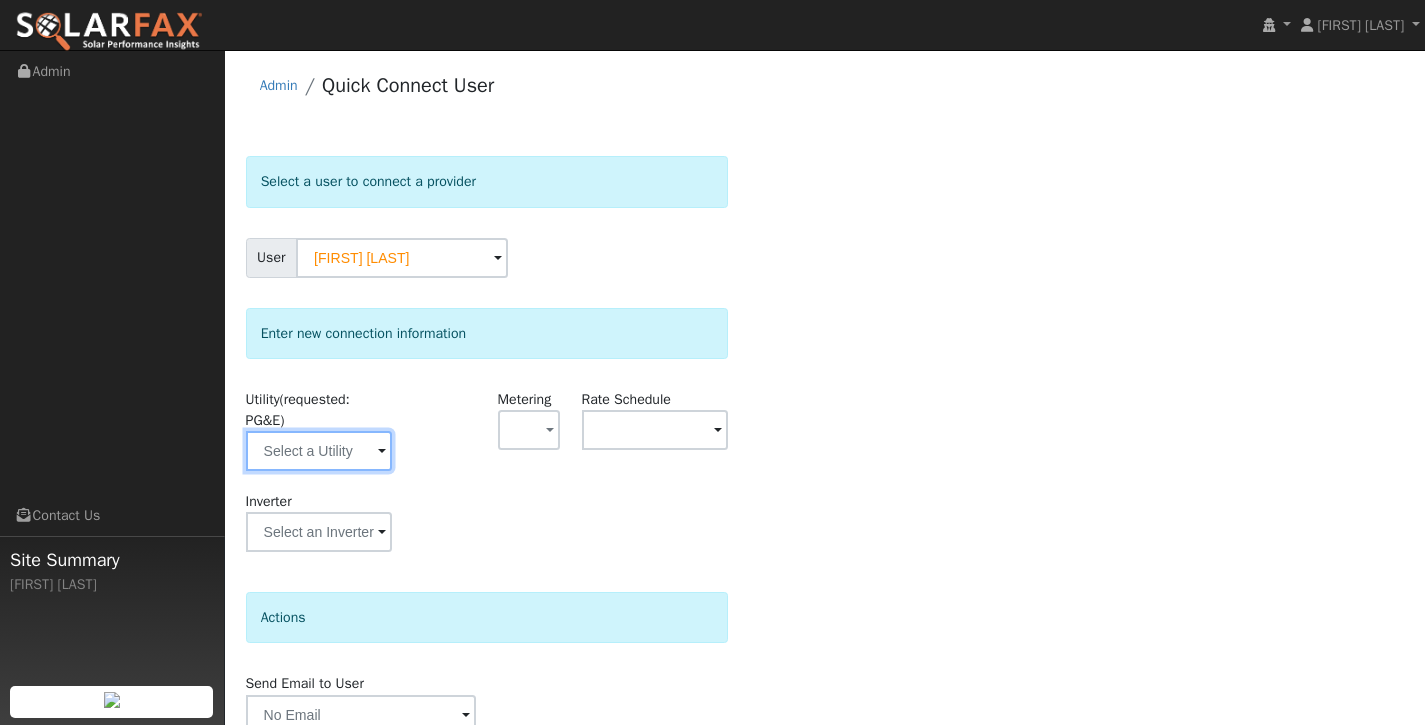 click at bounding box center (319, 451) 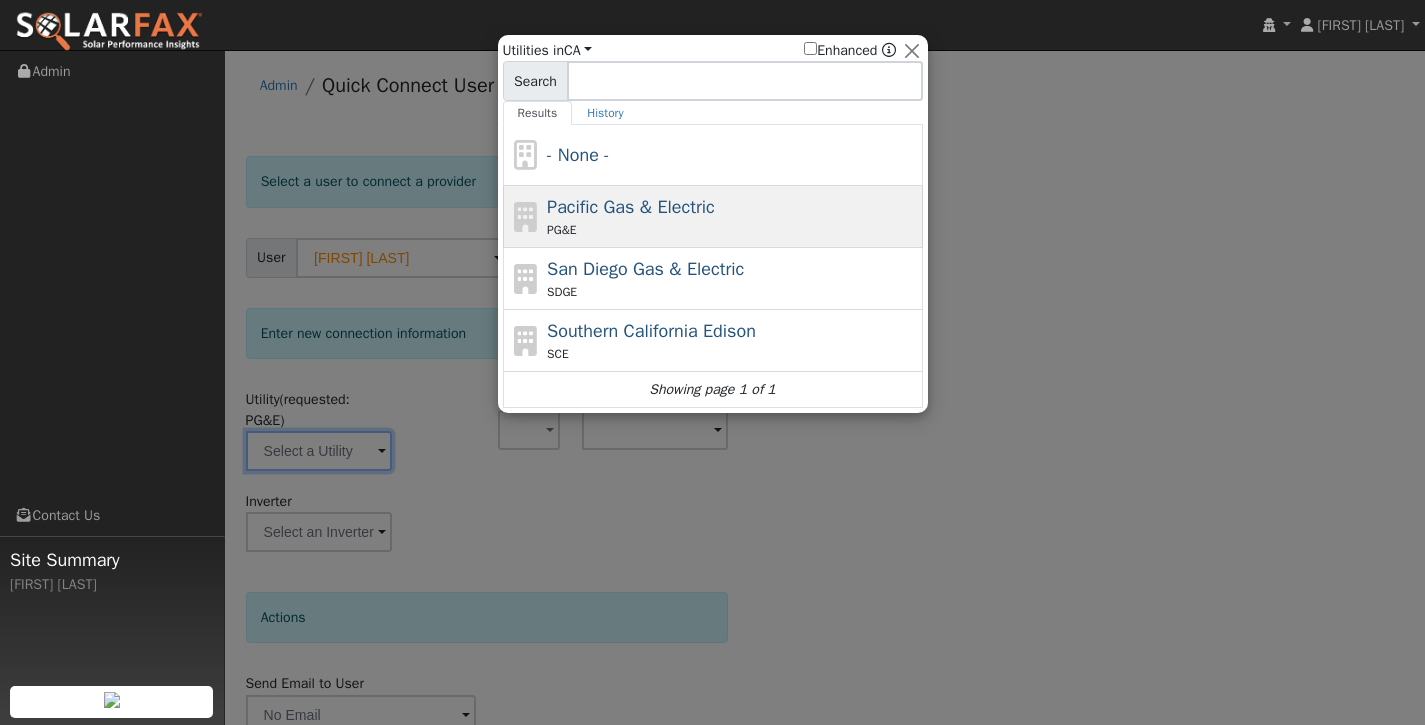 click on "Pacific Gas & Electric" at bounding box center [631, 207] 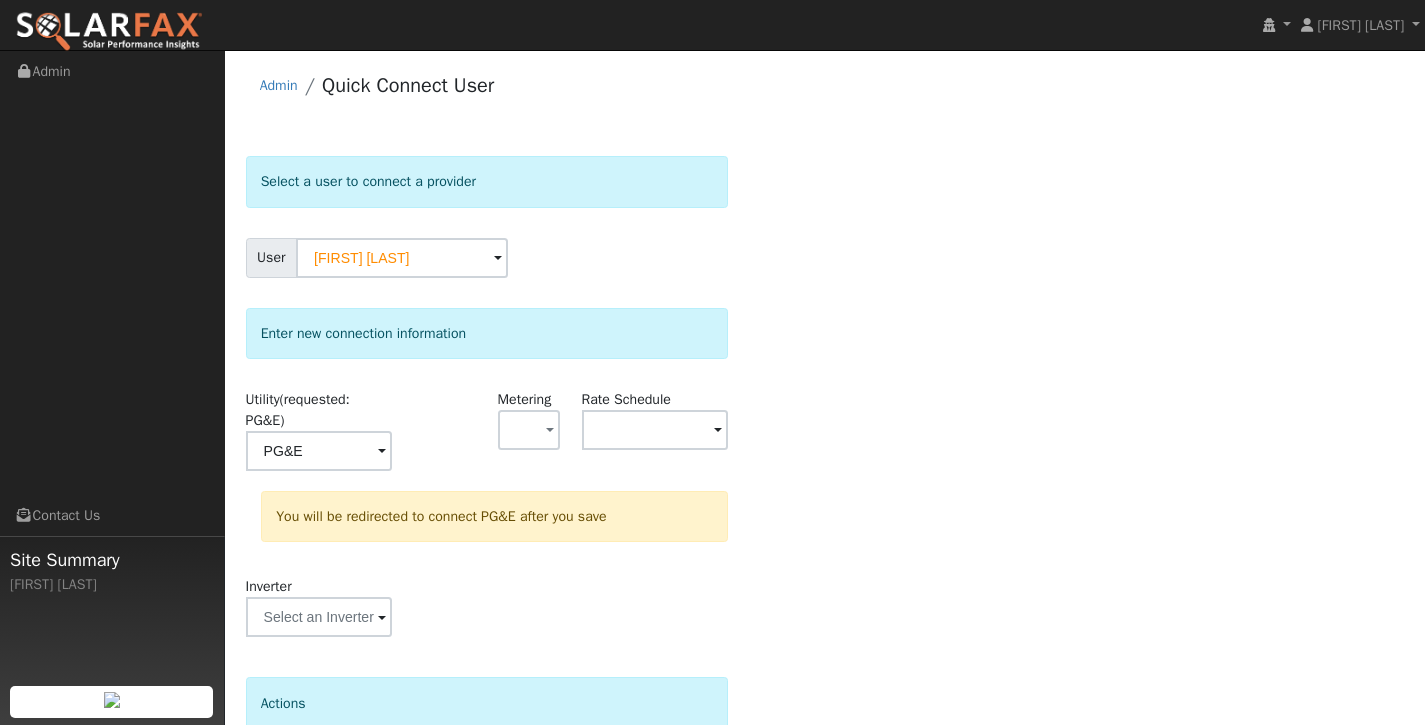 scroll, scrollTop: 178, scrollLeft: 0, axis: vertical 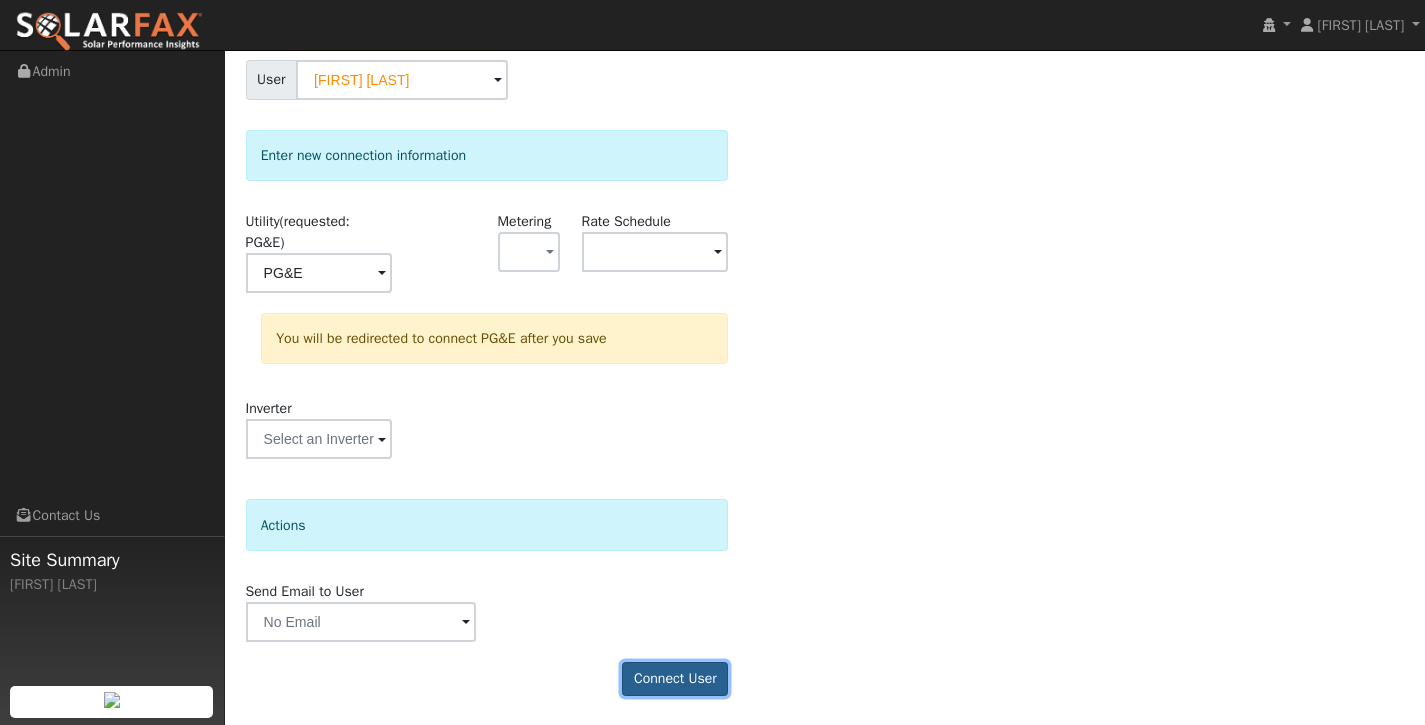 click on "Connect User" at bounding box center [675, 679] 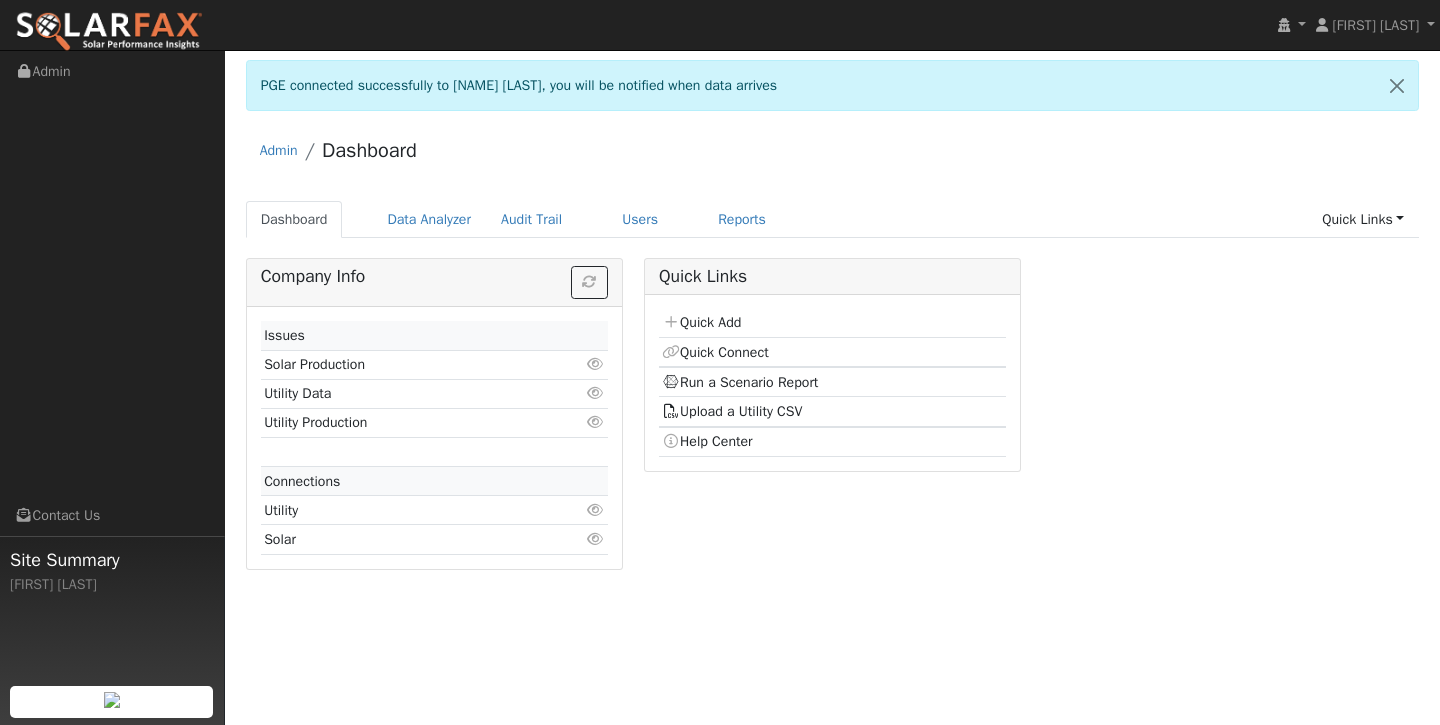 scroll, scrollTop: 0, scrollLeft: 0, axis: both 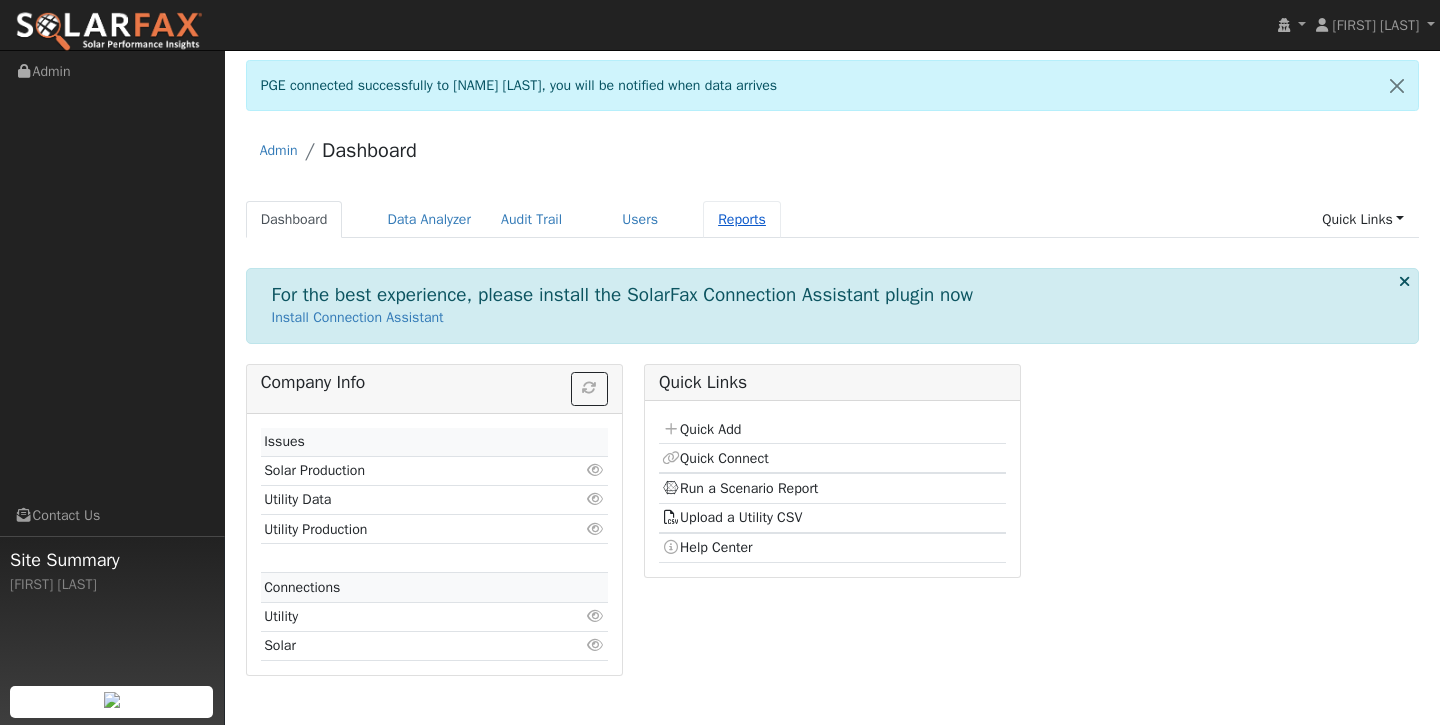 click on "Reports" at bounding box center [742, 219] 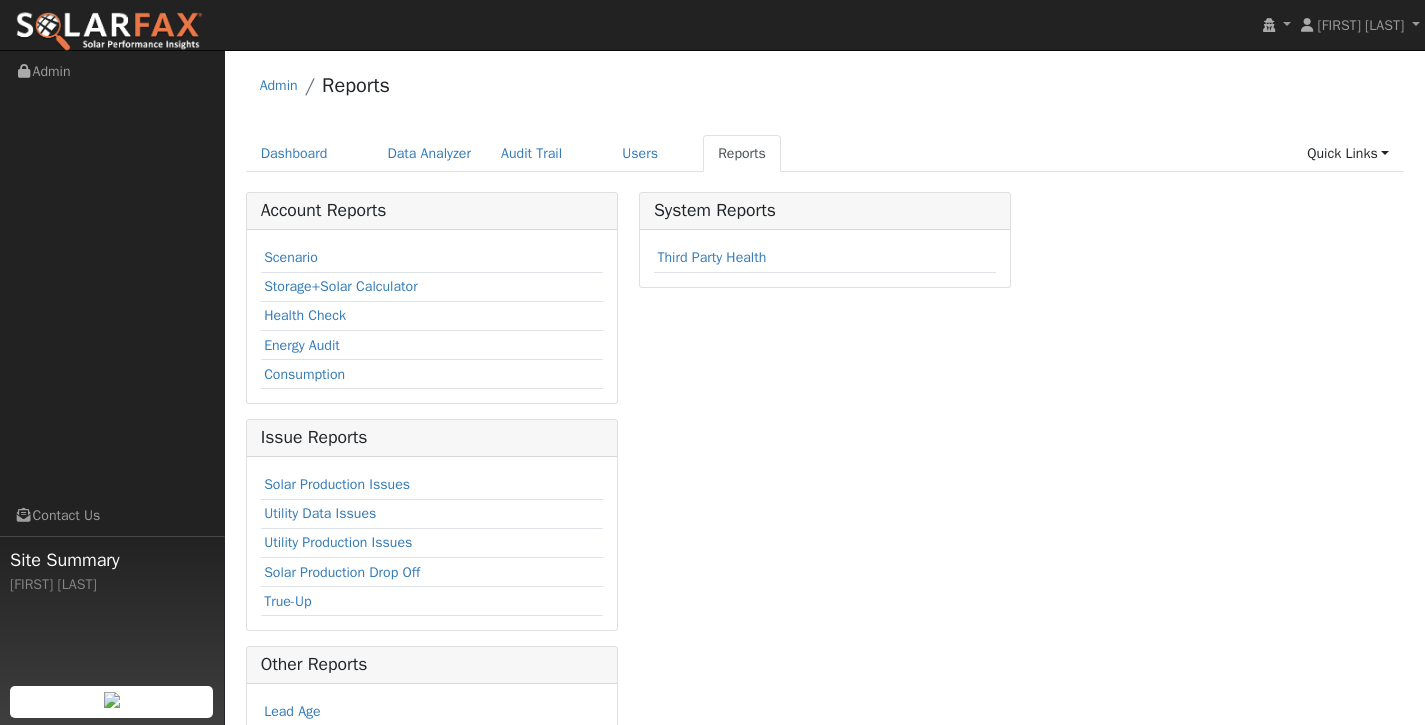 scroll, scrollTop: 0, scrollLeft: 0, axis: both 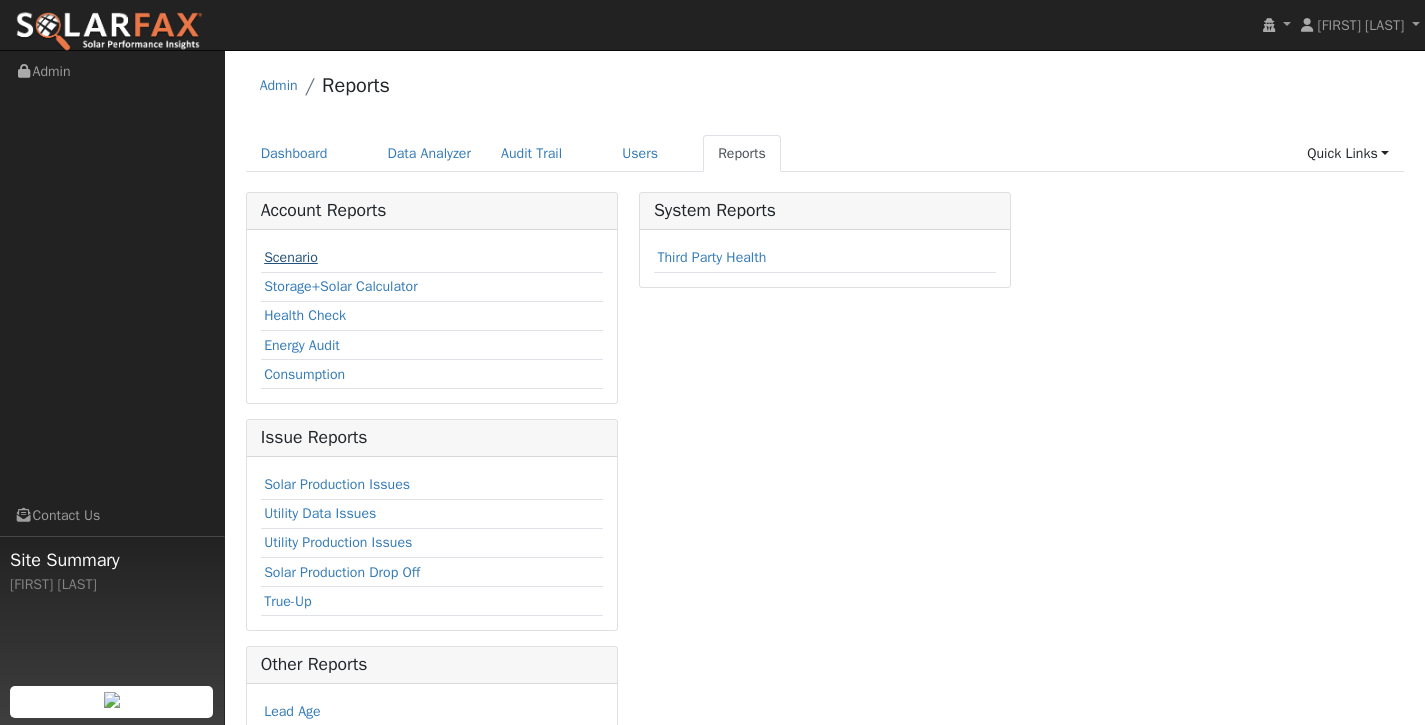 click on "Scenario" at bounding box center (291, 257) 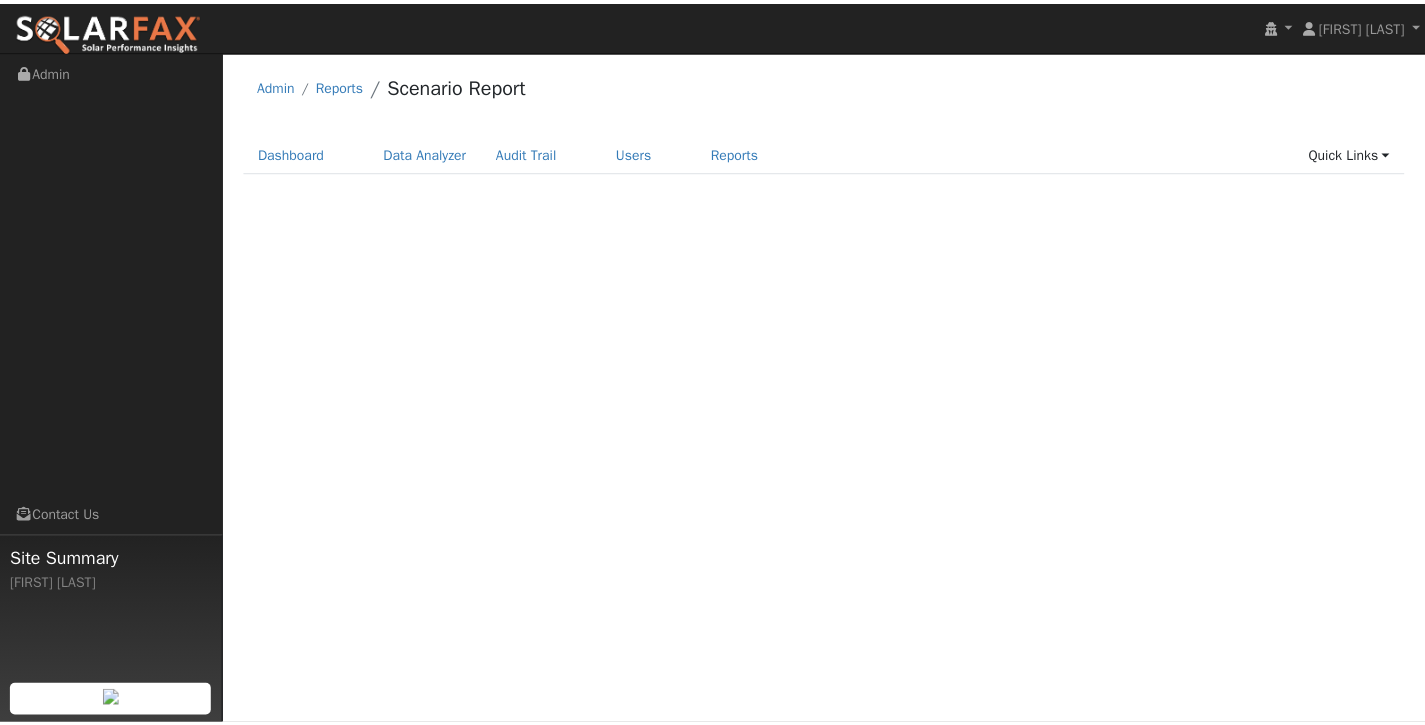 scroll, scrollTop: 0, scrollLeft: 0, axis: both 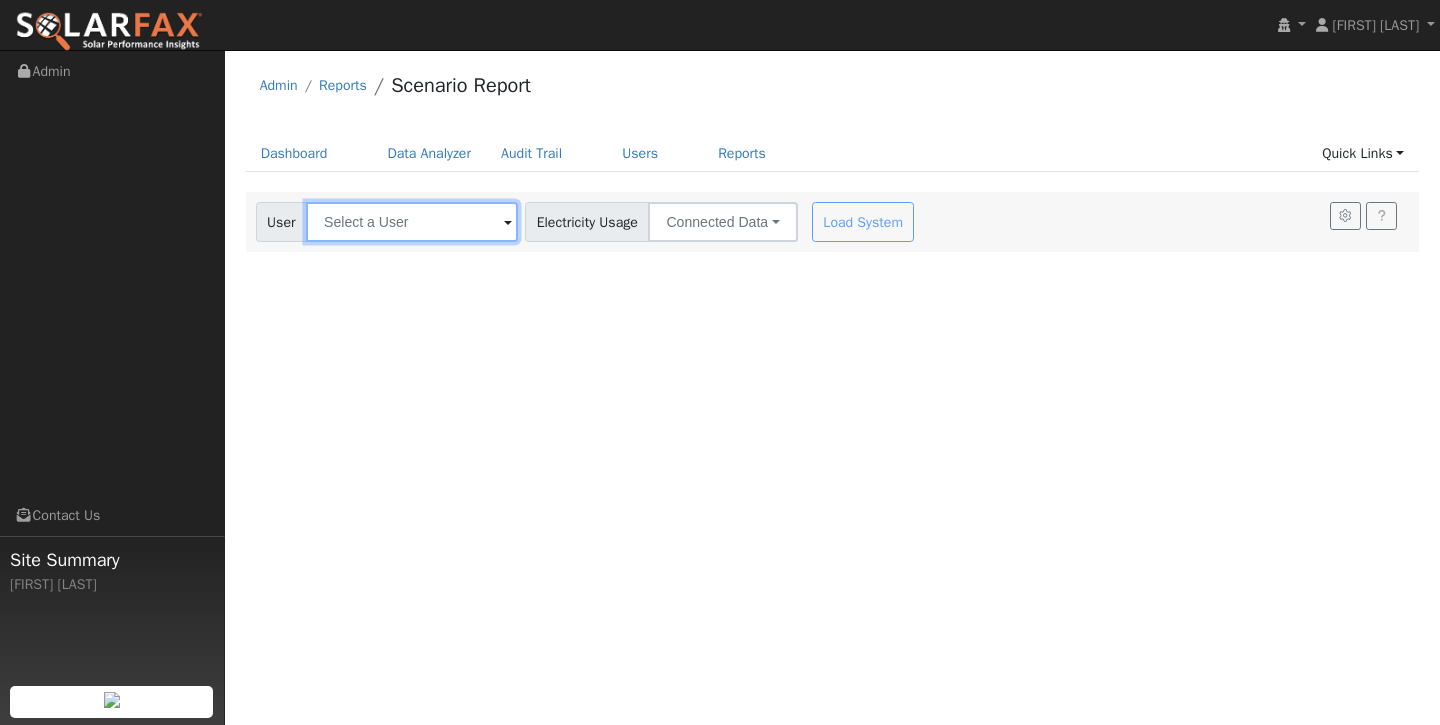 click at bounding box center (412, 222) 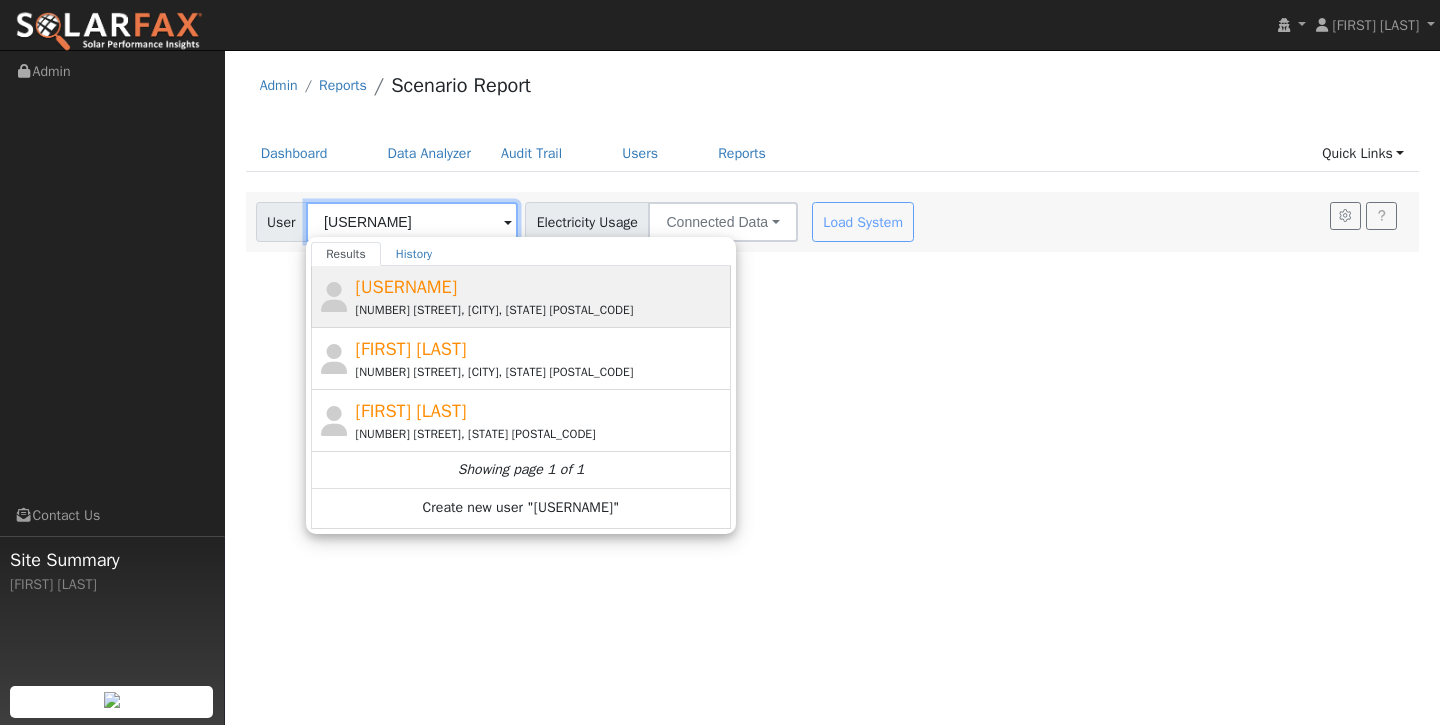 type on "[USERNAME]" 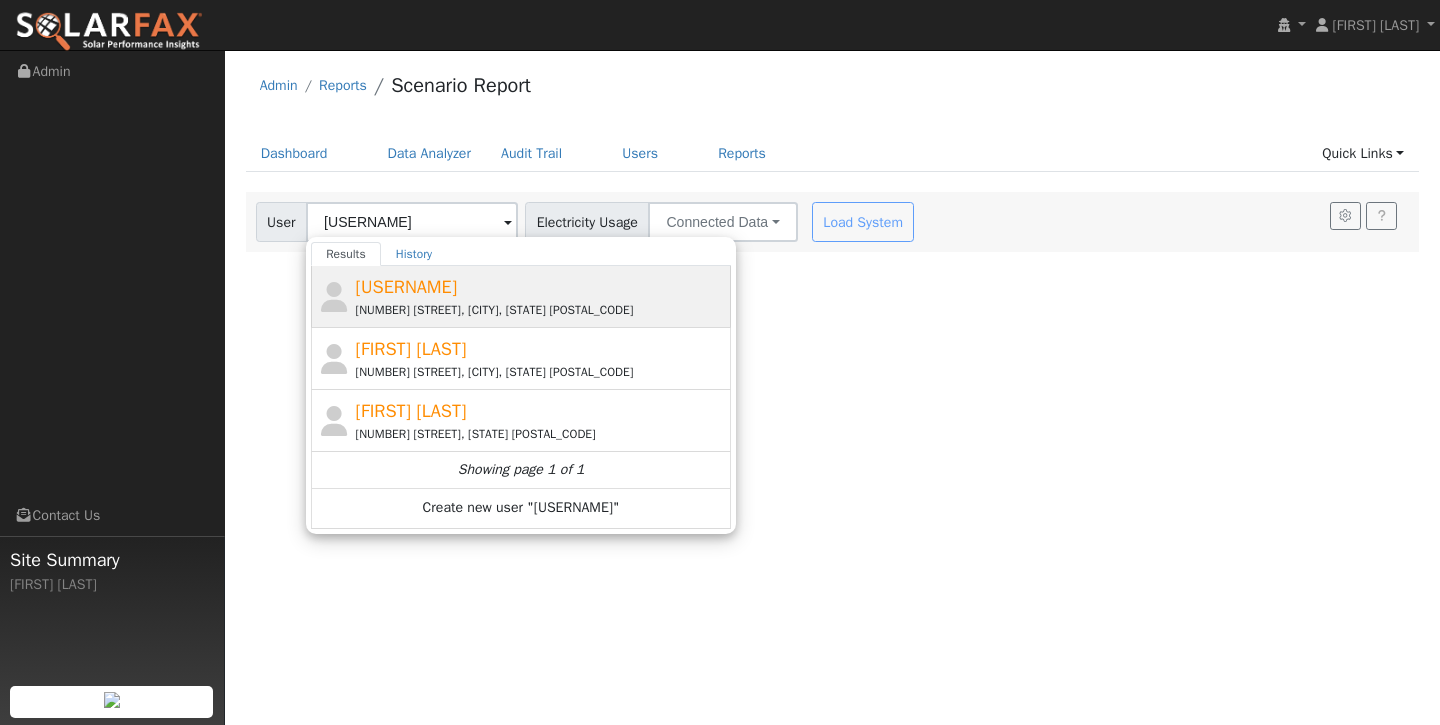 click on "[FIRST] [LAST] [NUMBER] [STREET], [CITY], [STATE] [POSTAL_CODE]" at bounding box center (541, 296) 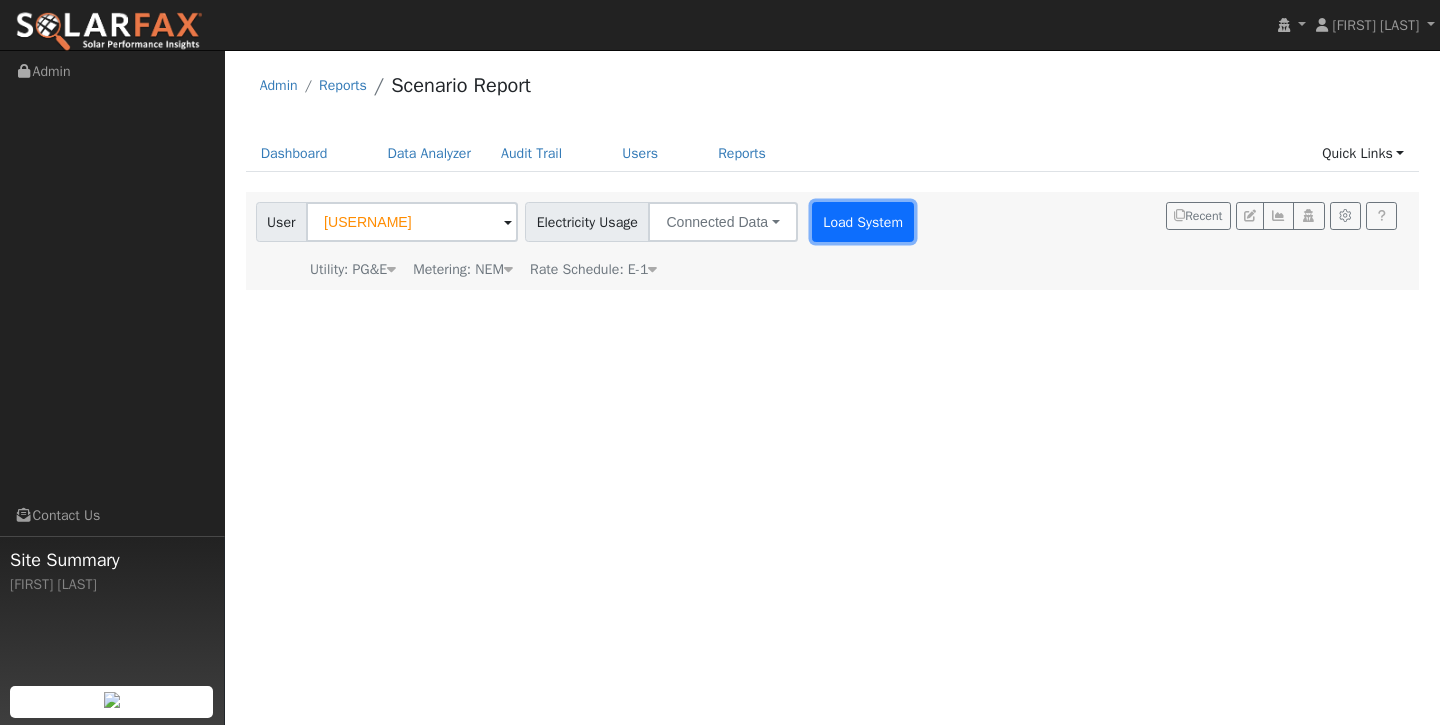 click on "Load System" at bounding box center [863, 222] 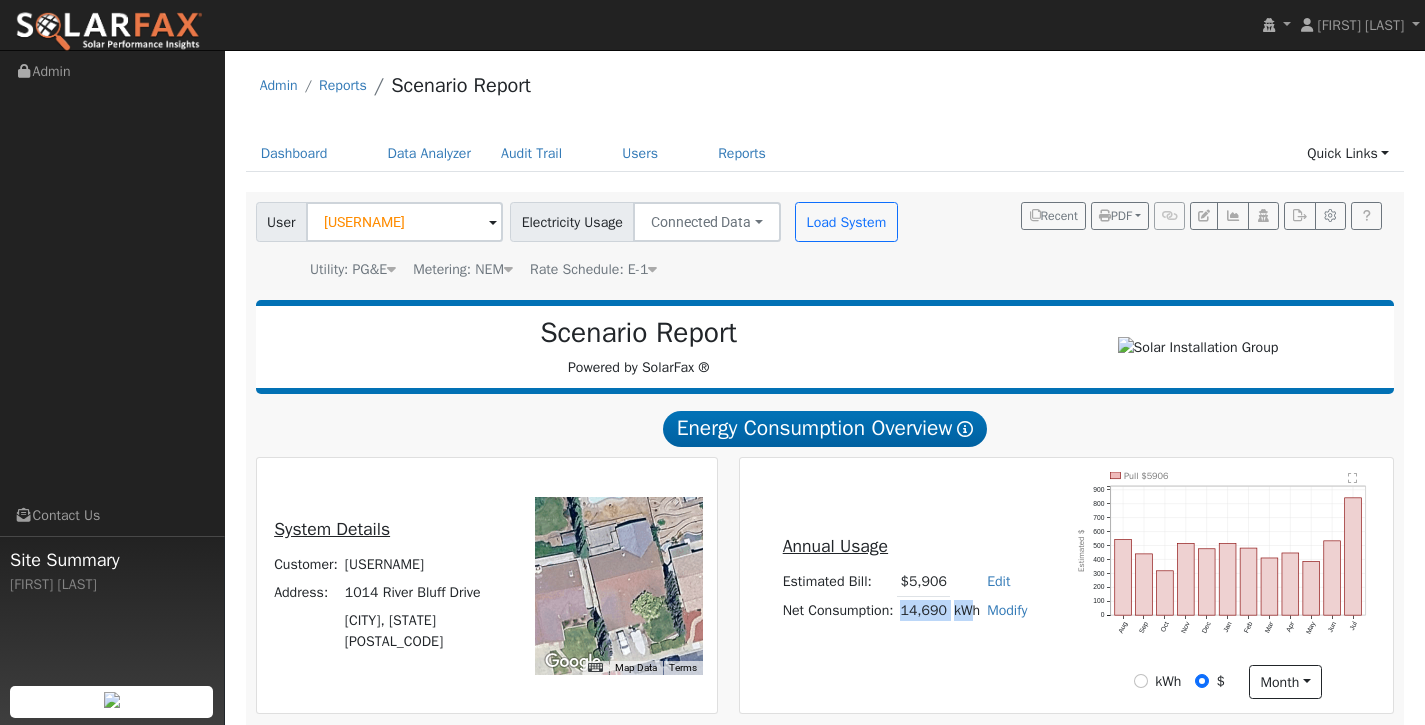 drag, startPoint x: 899, startPoint y: 617, endPoint x: 958, endPoint y: 618, distance: 59.008472 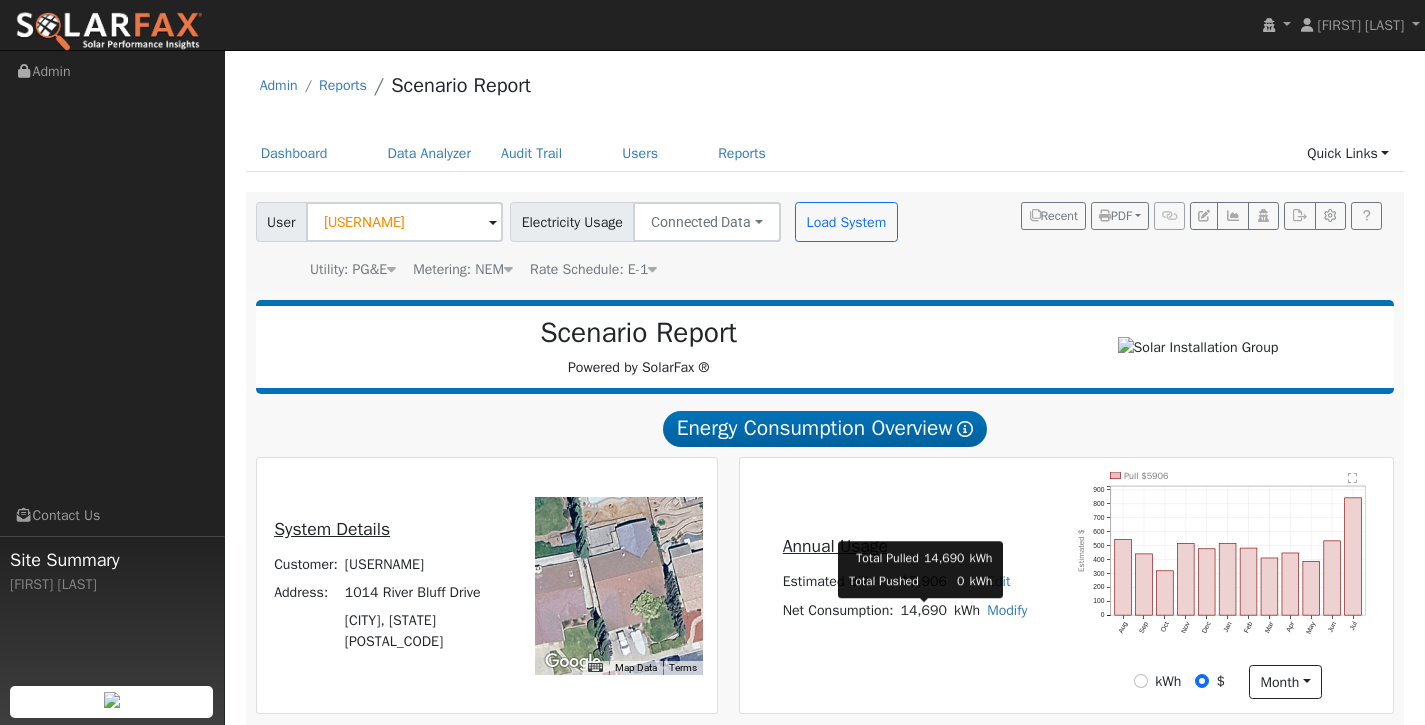 click on "14,690" at bounding box center (923, 610) 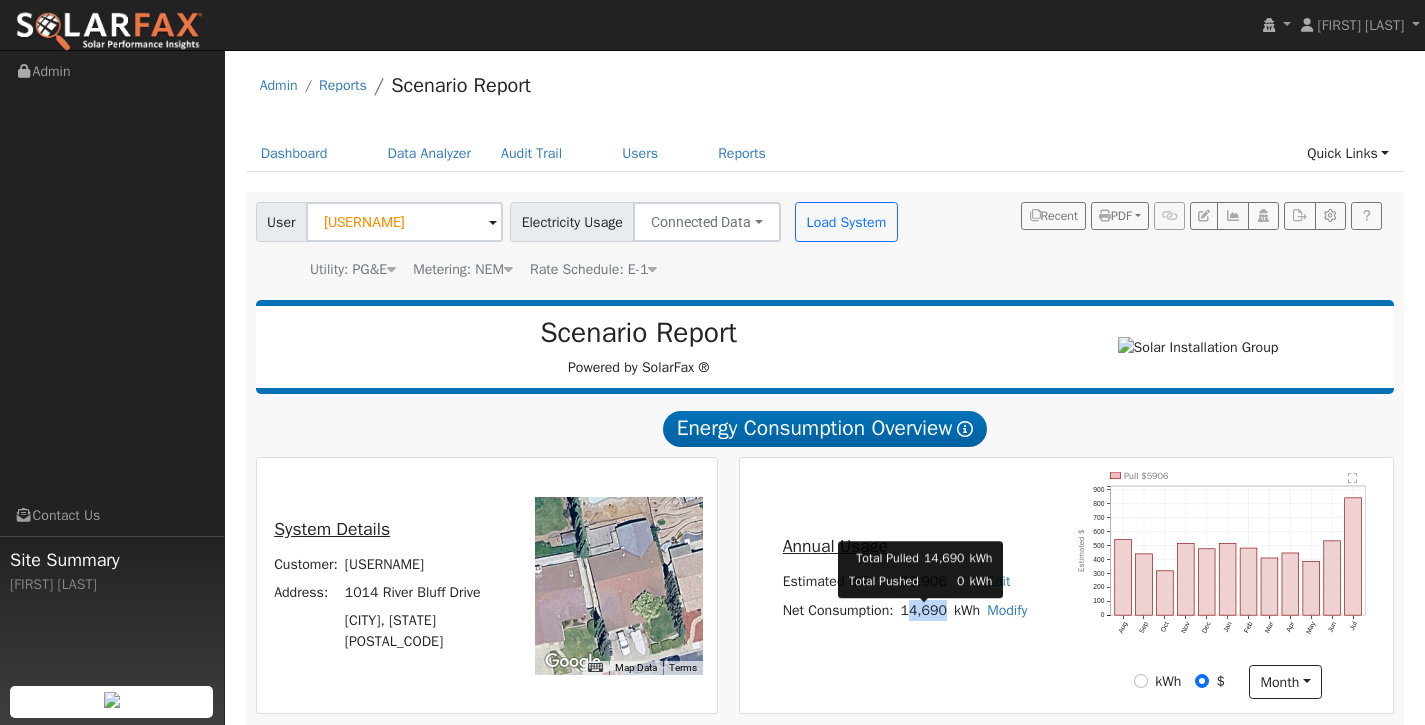 drag, startPoint x: 945, startPoint y: 618, endPoint x: 905, endPoint y: 614, distance: 40.1995 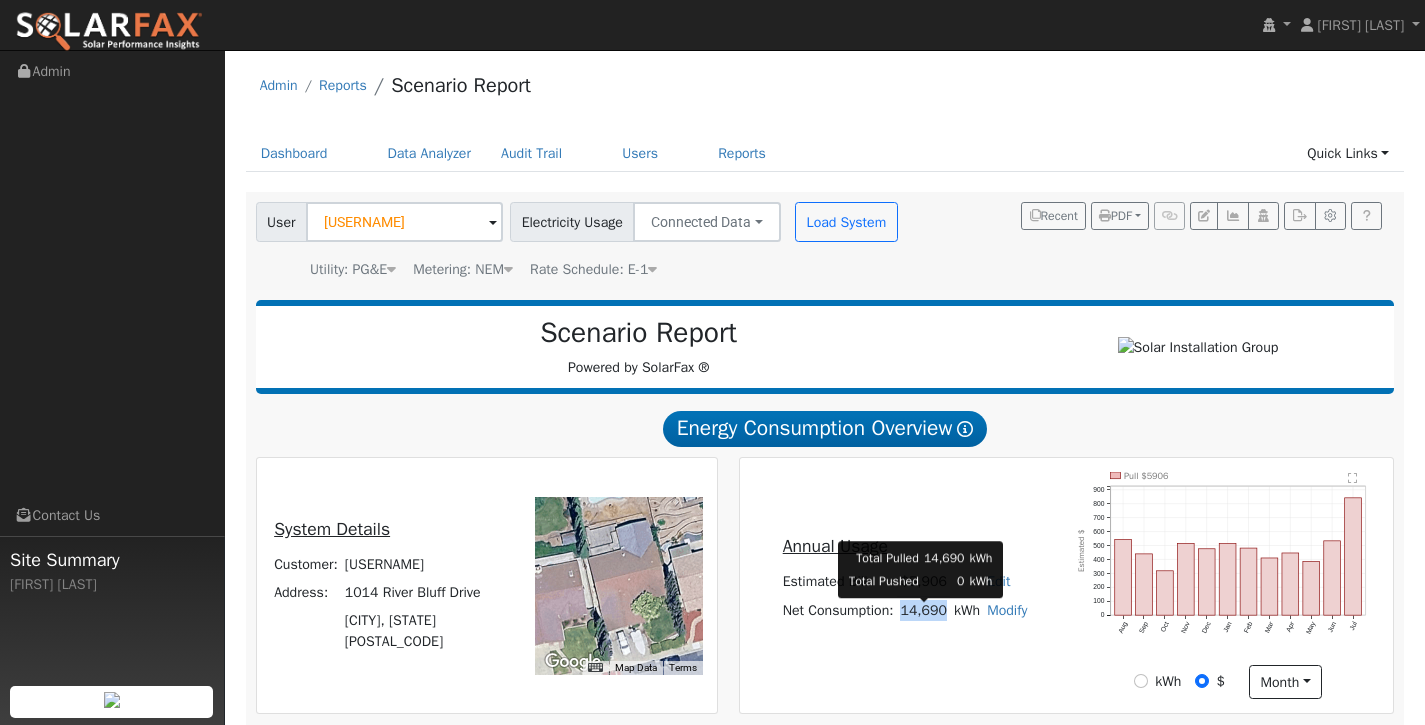 drag, startPoint x: 946, startPoint y: 617, endPoint x: 906, endPoint y: 615, distance: 40.04997 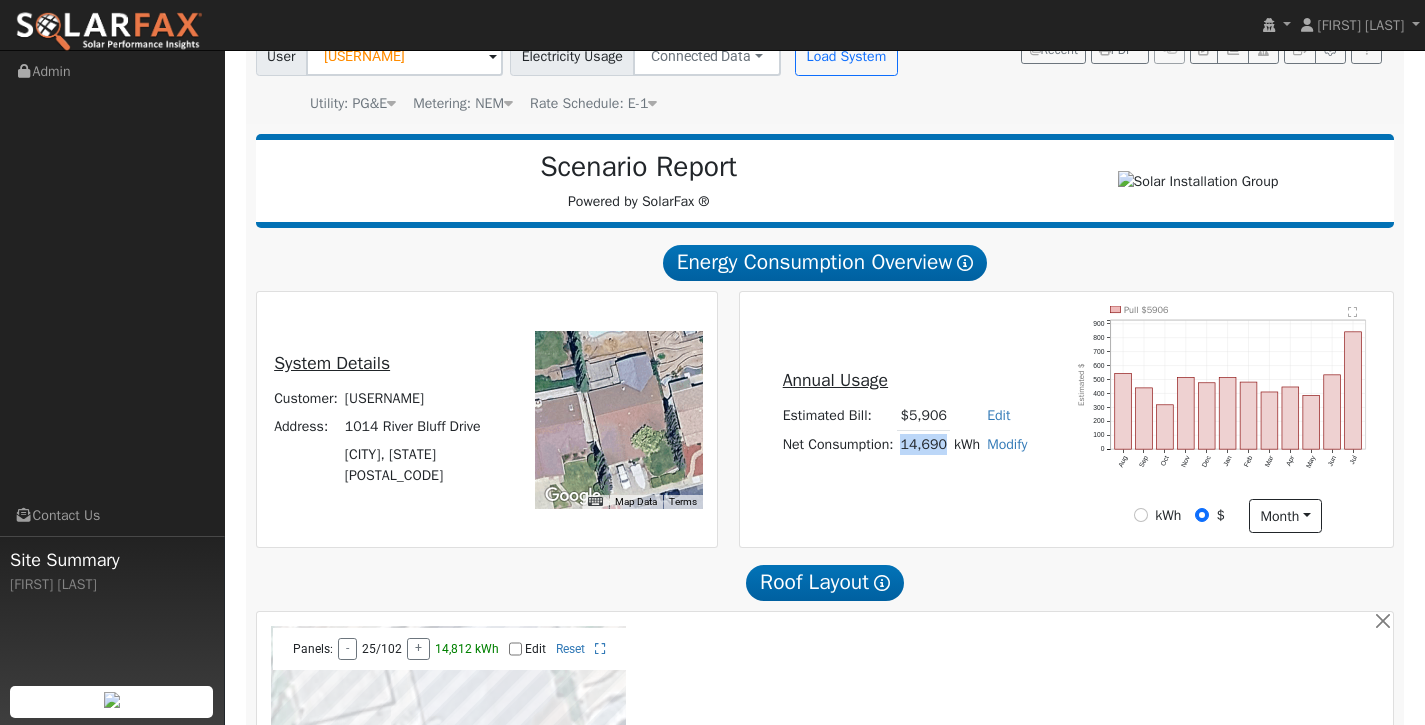 scroll, scrollTop: 201, scrollLeft: 0, axis: vertical 